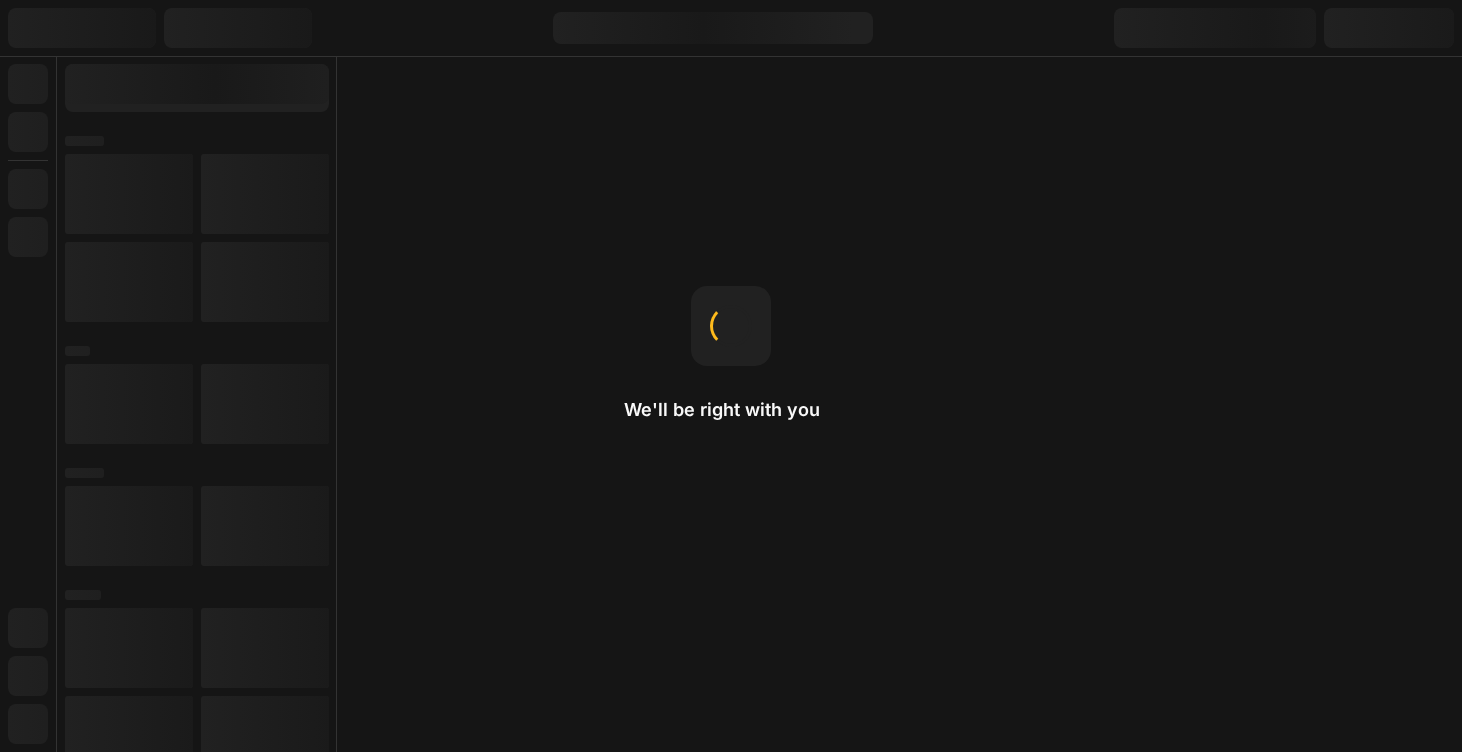 scroll, scrollTop: 0, scrollLeft: 0, axis: both 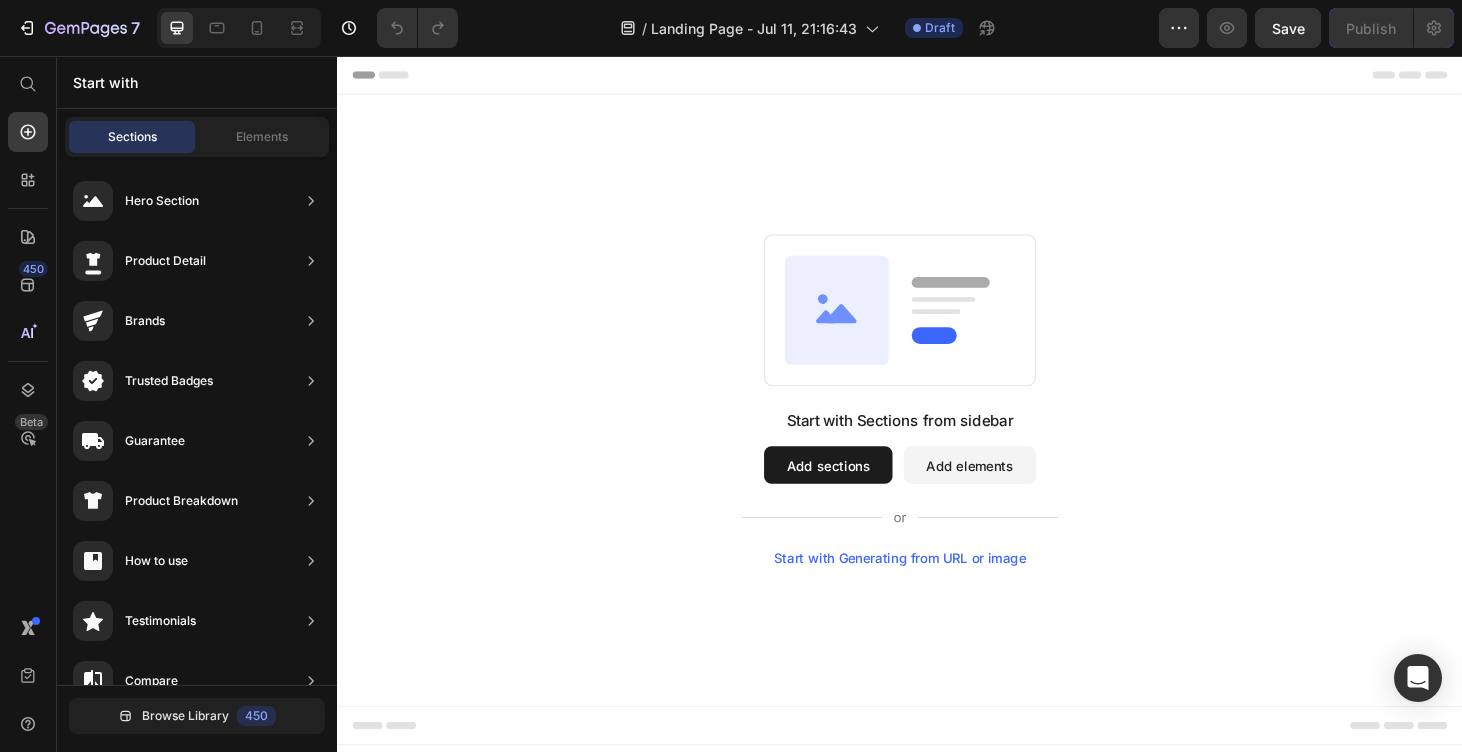 click 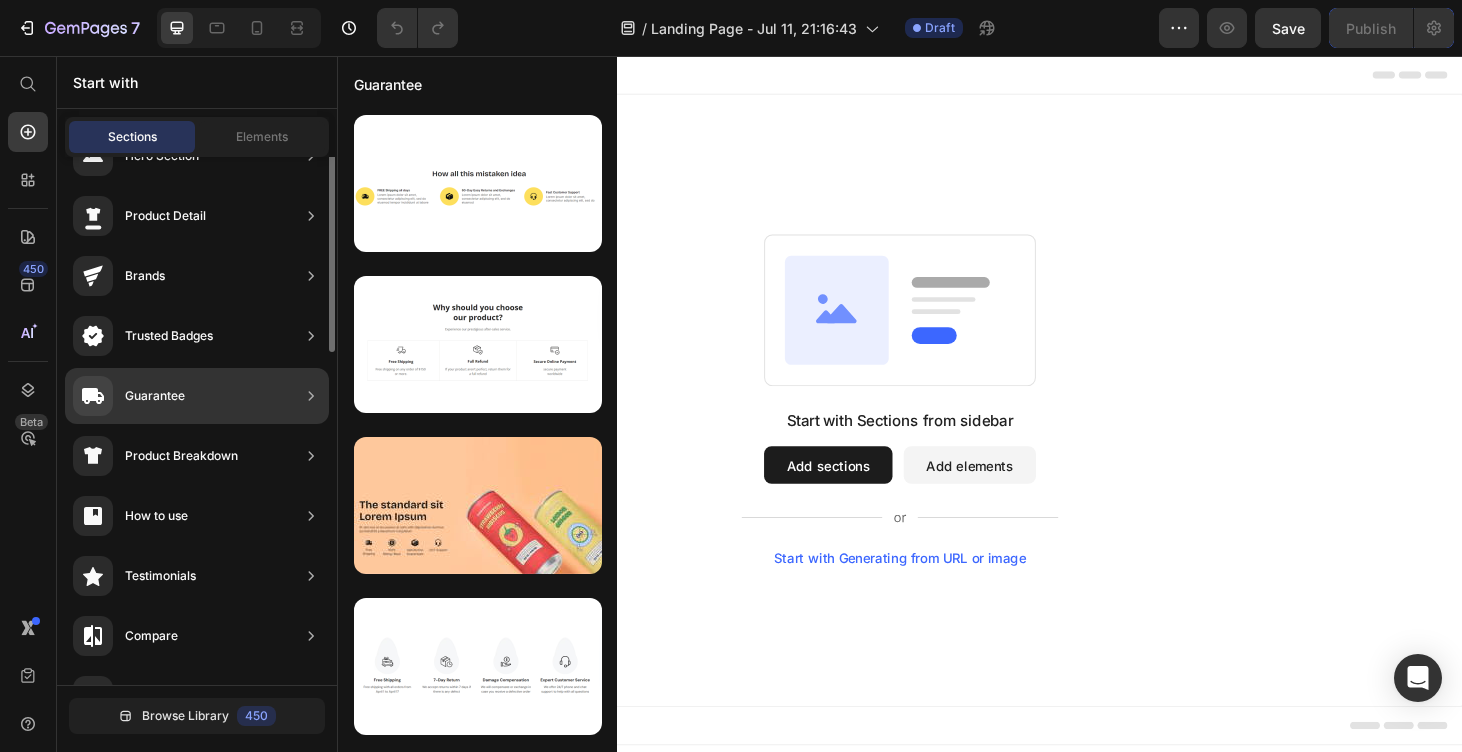 scroll, scrollTop: 0, scrollLeft: 0, axis: both 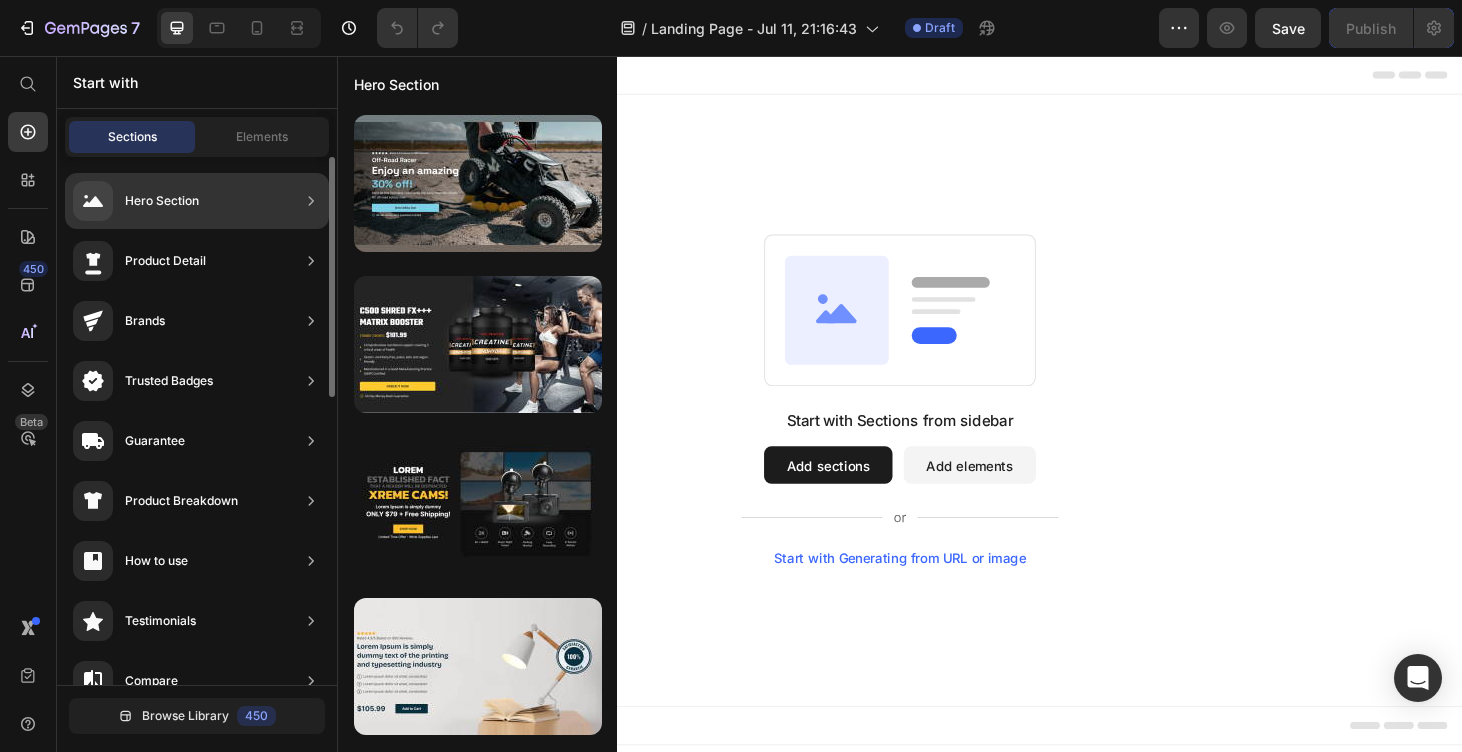 click on "Hero Section" 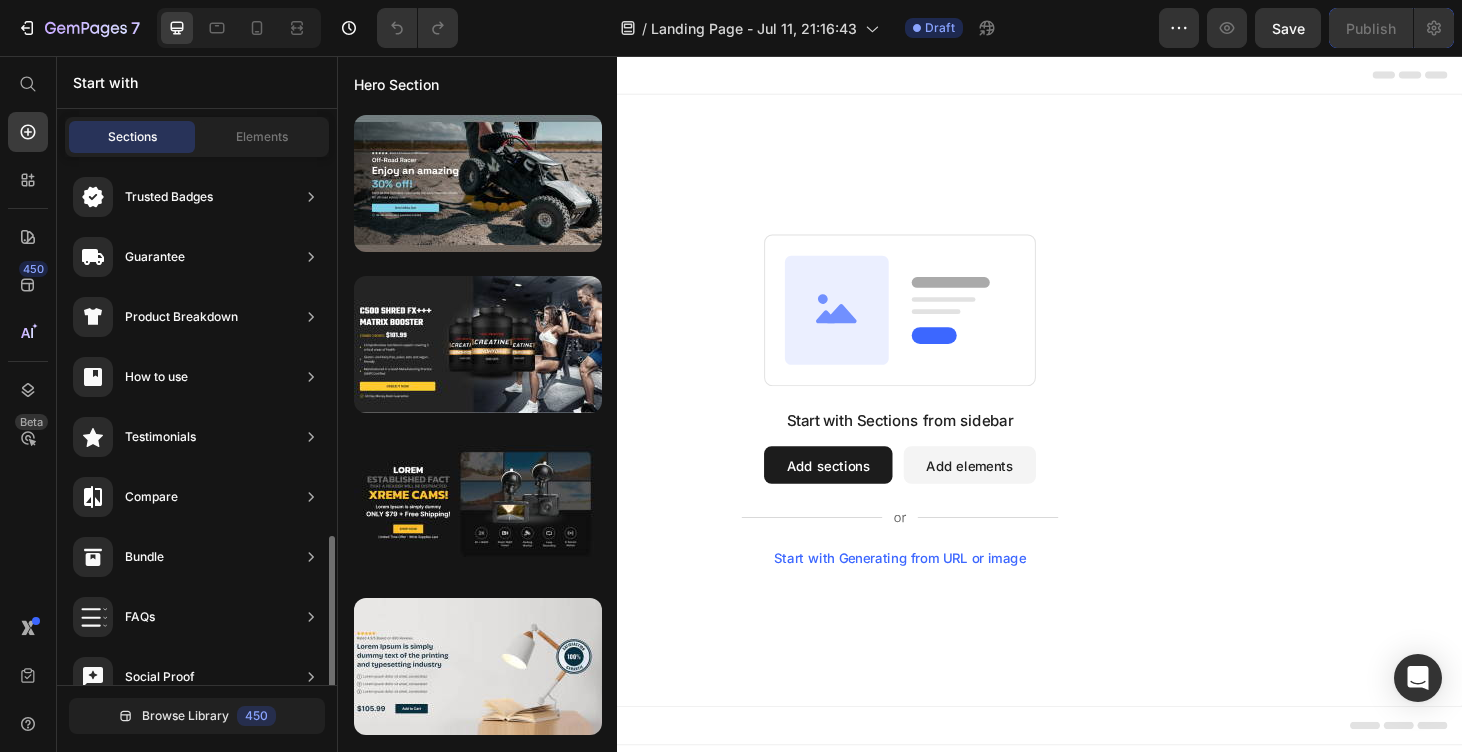 scroll, scrollTop: 0, scrollLeft: 0, axis: both 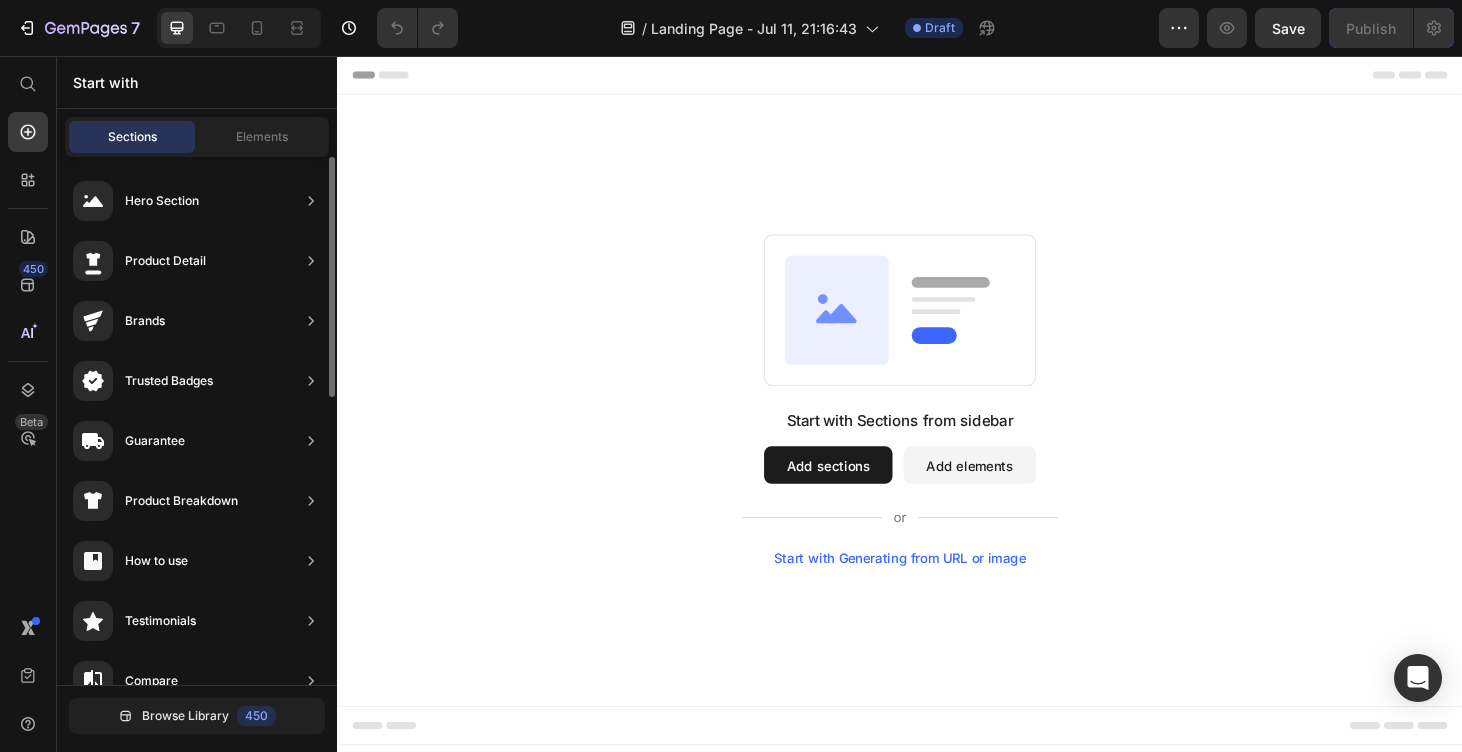 click on "Sections Elements" at bounding box center [197, 137] 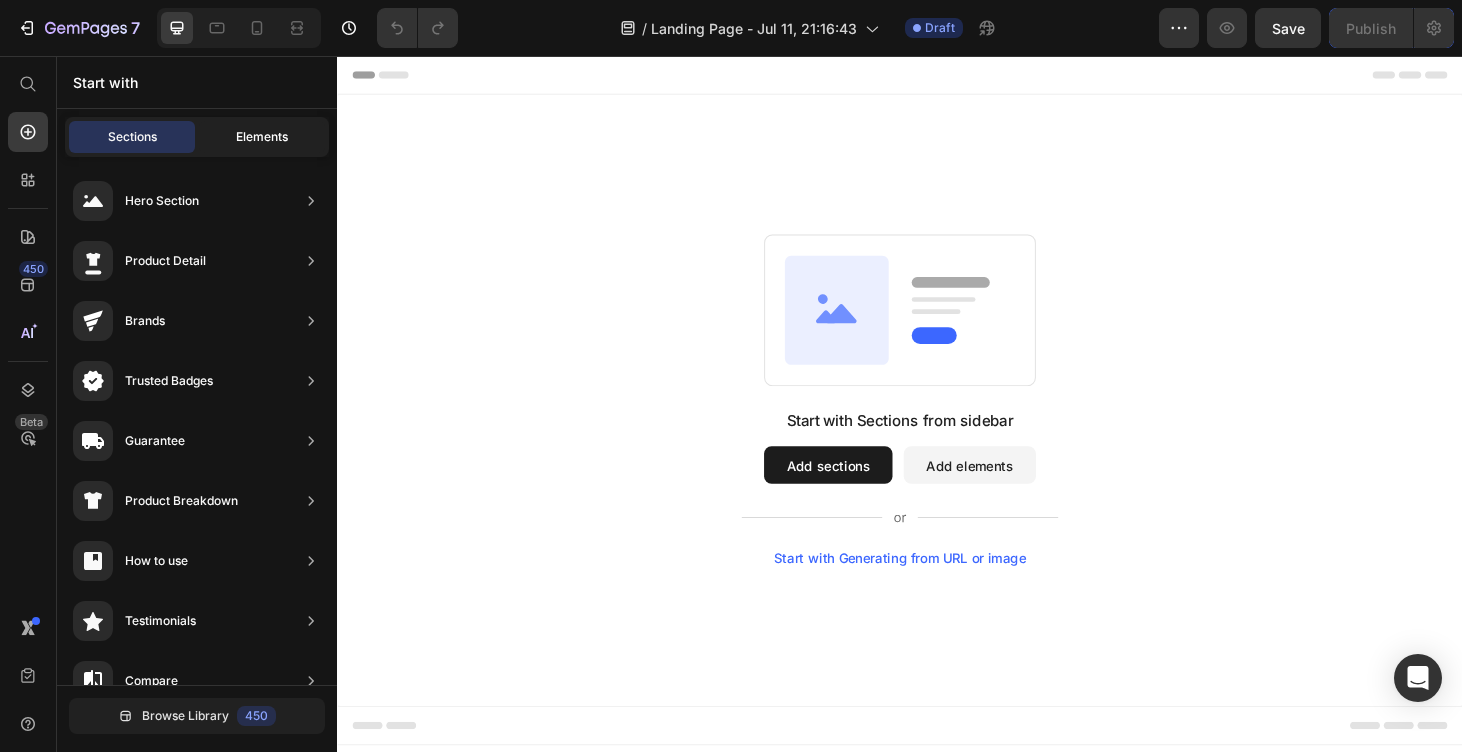 click on "Elements" at bounding box center (262, 137) 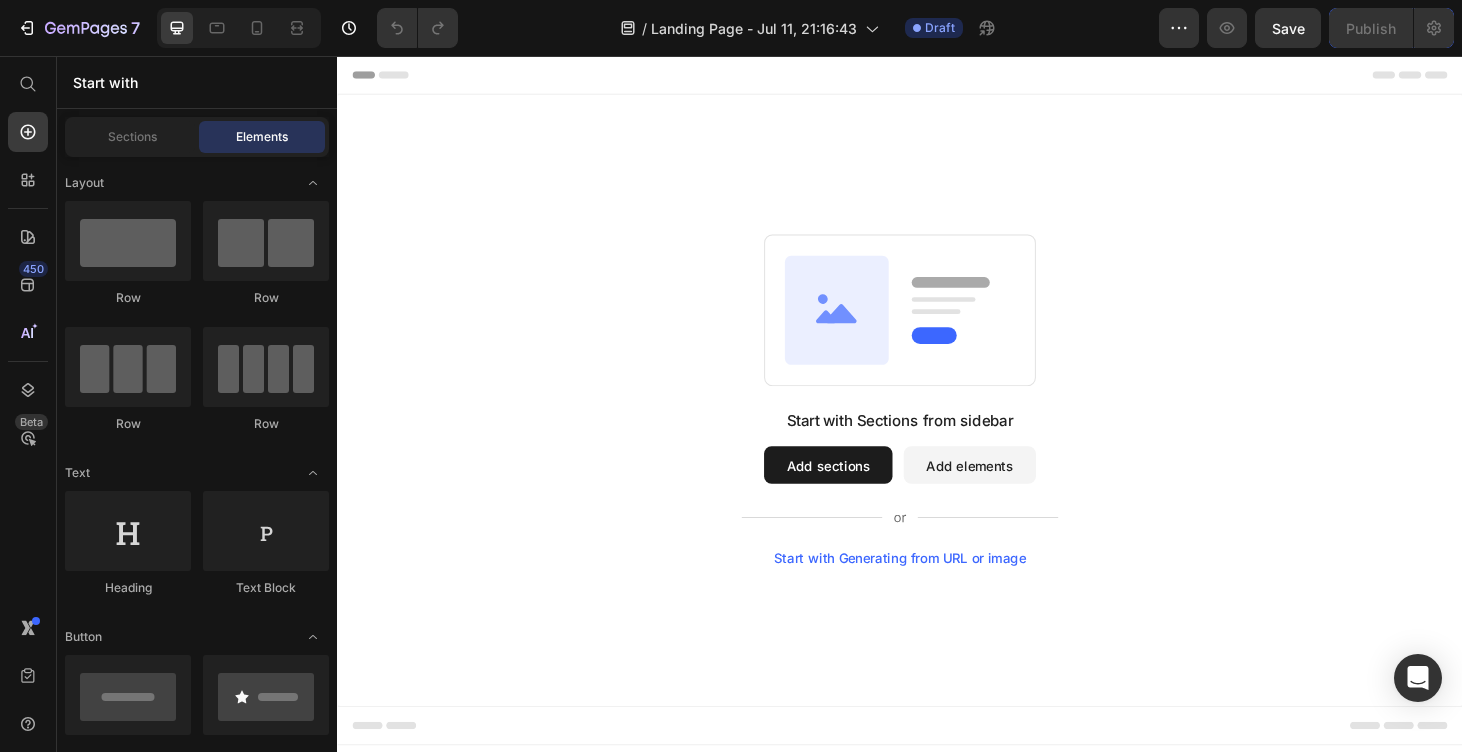 click on "Add sections" at bounding box center [860, 492] 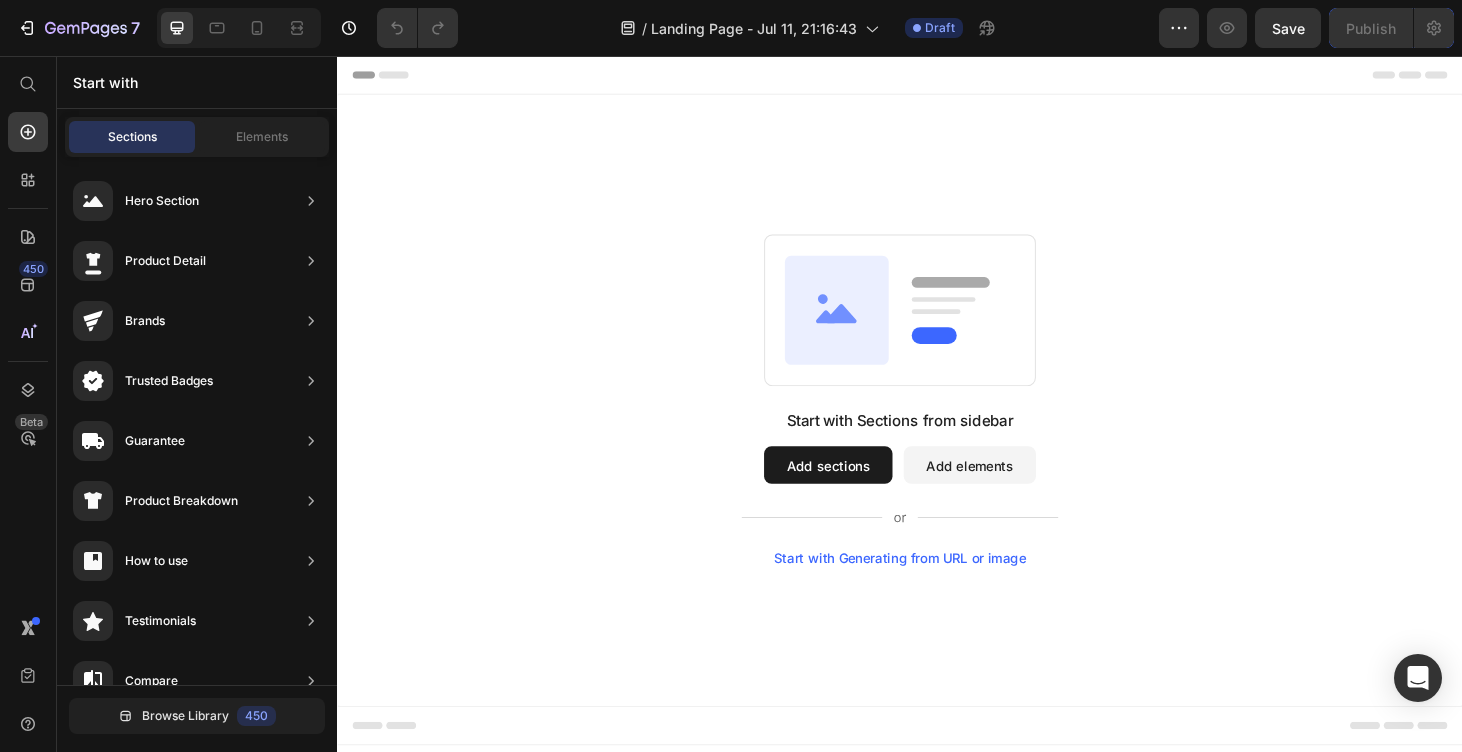 click on "Add sections" at bounding box center (860, 492) 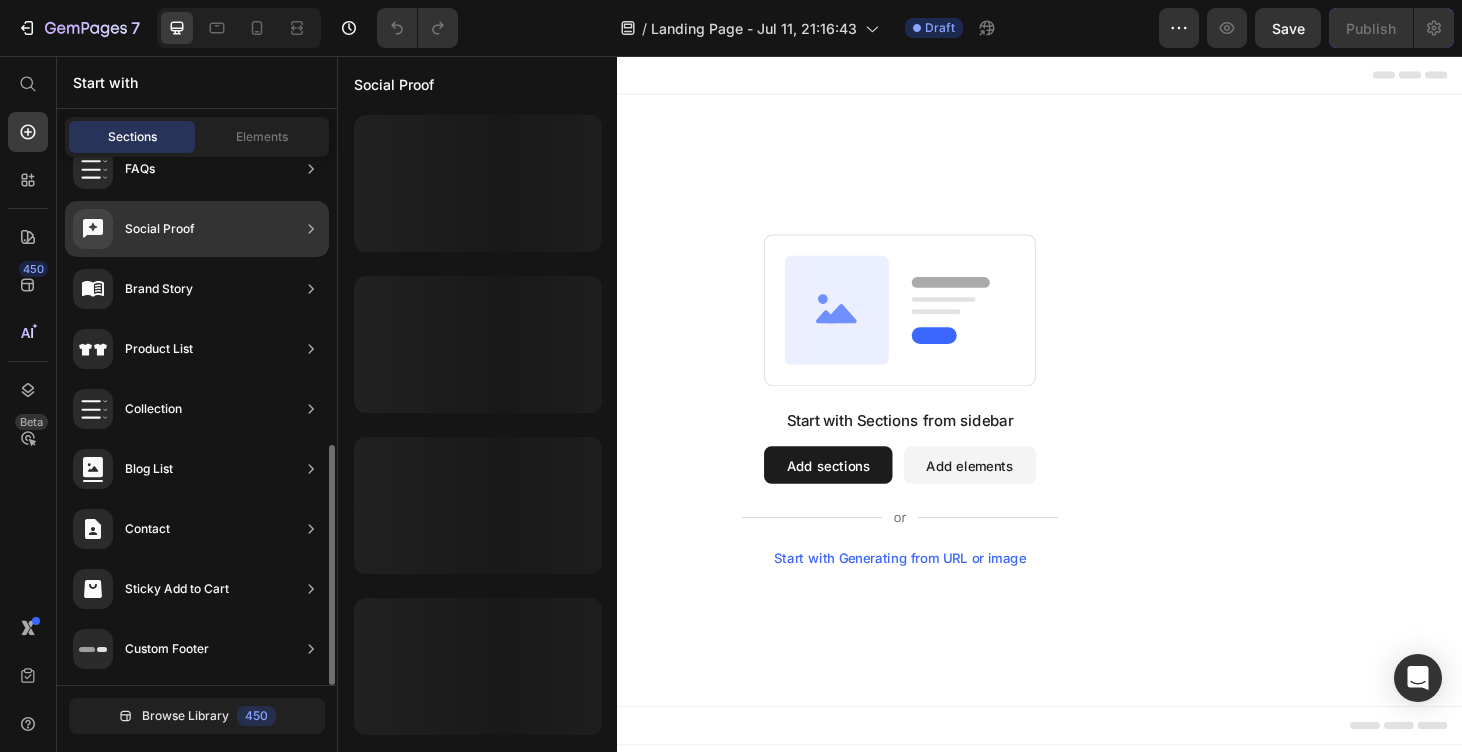 scroll, scrollTop: 0, scrollLeft: 0, axis: both 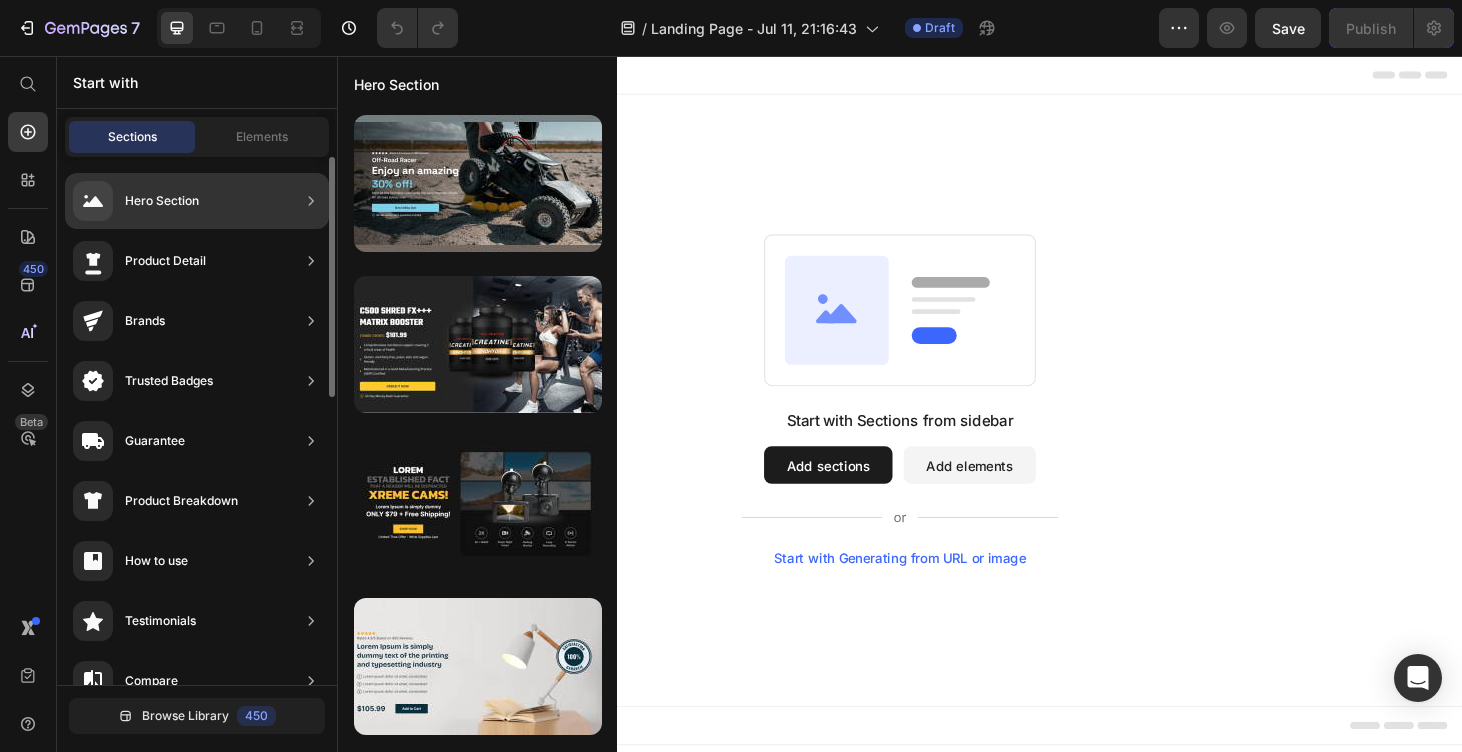 click on "Hero Section" 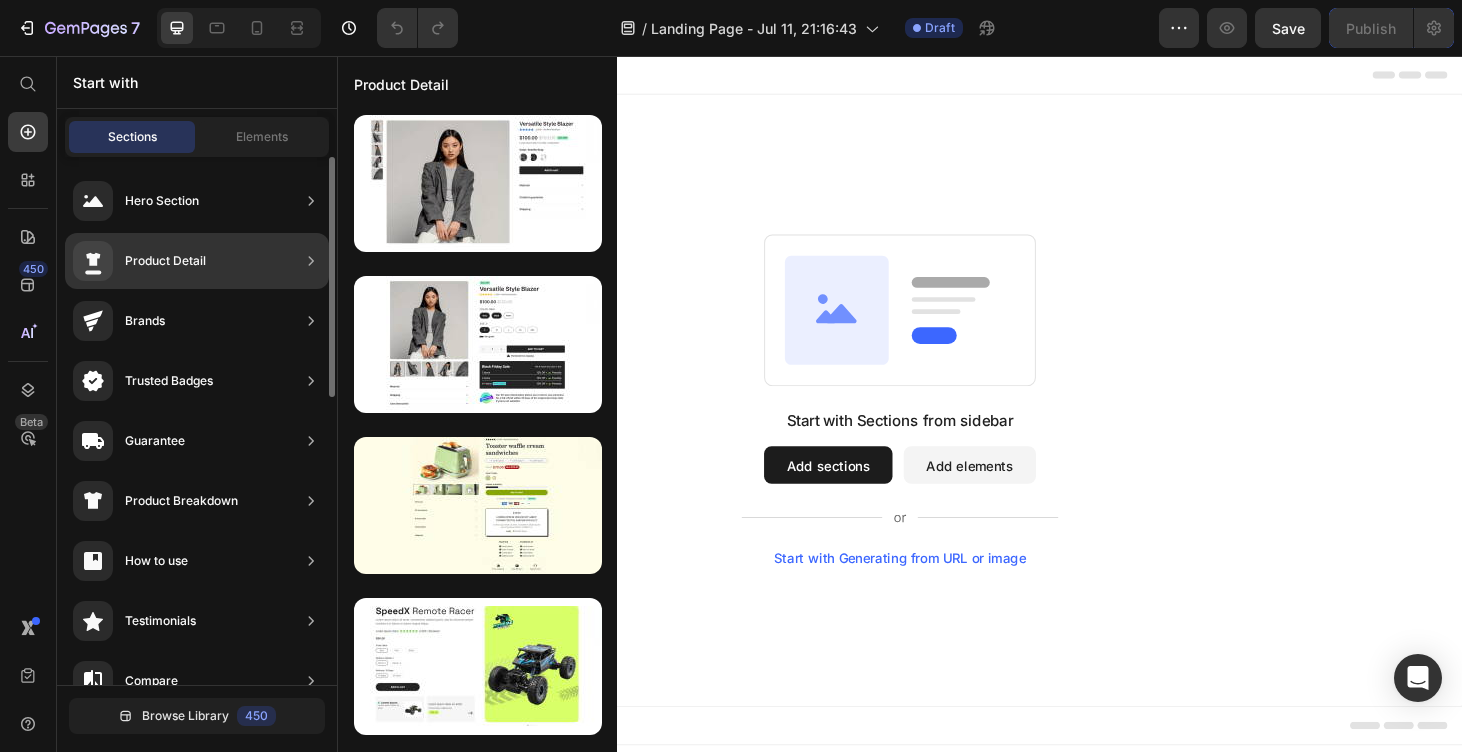 click on "Product Detail" 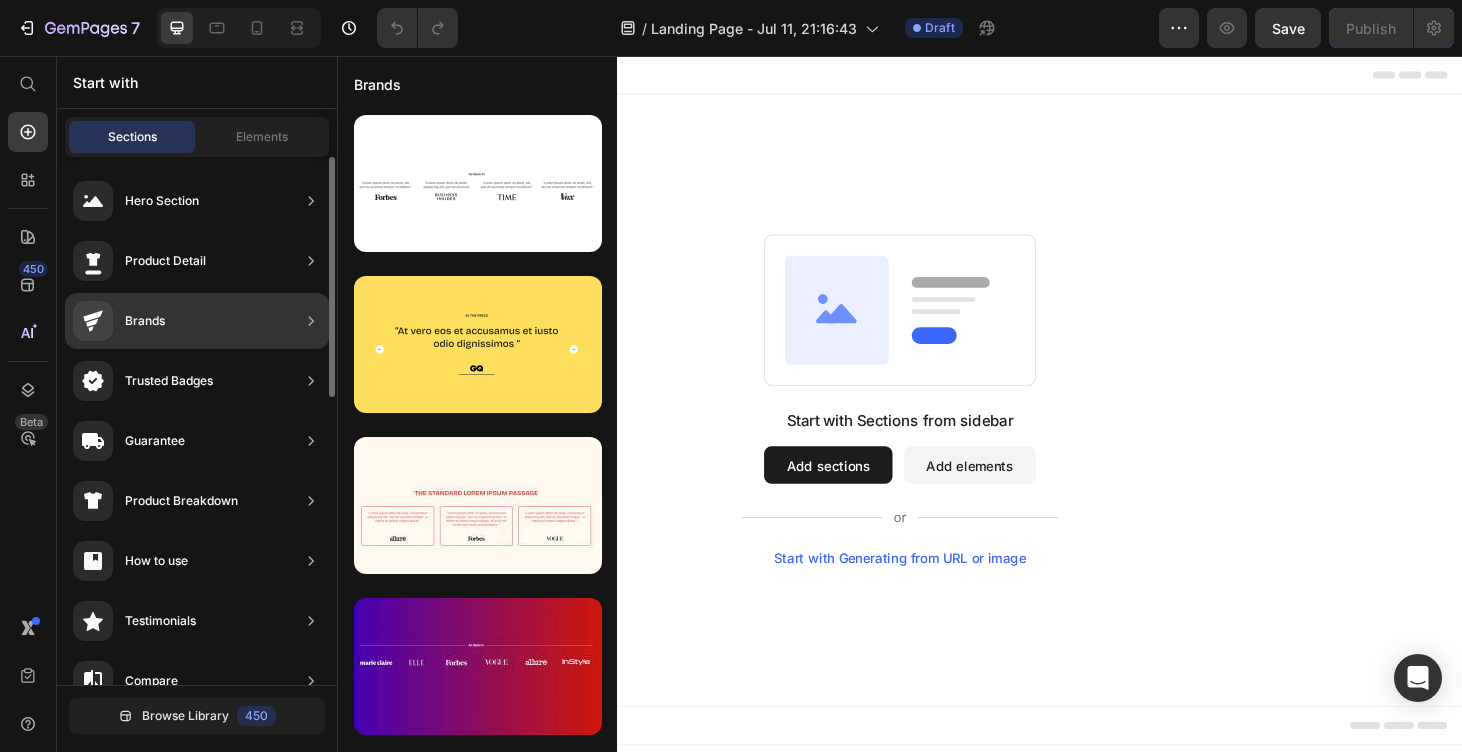 click on "Brands" 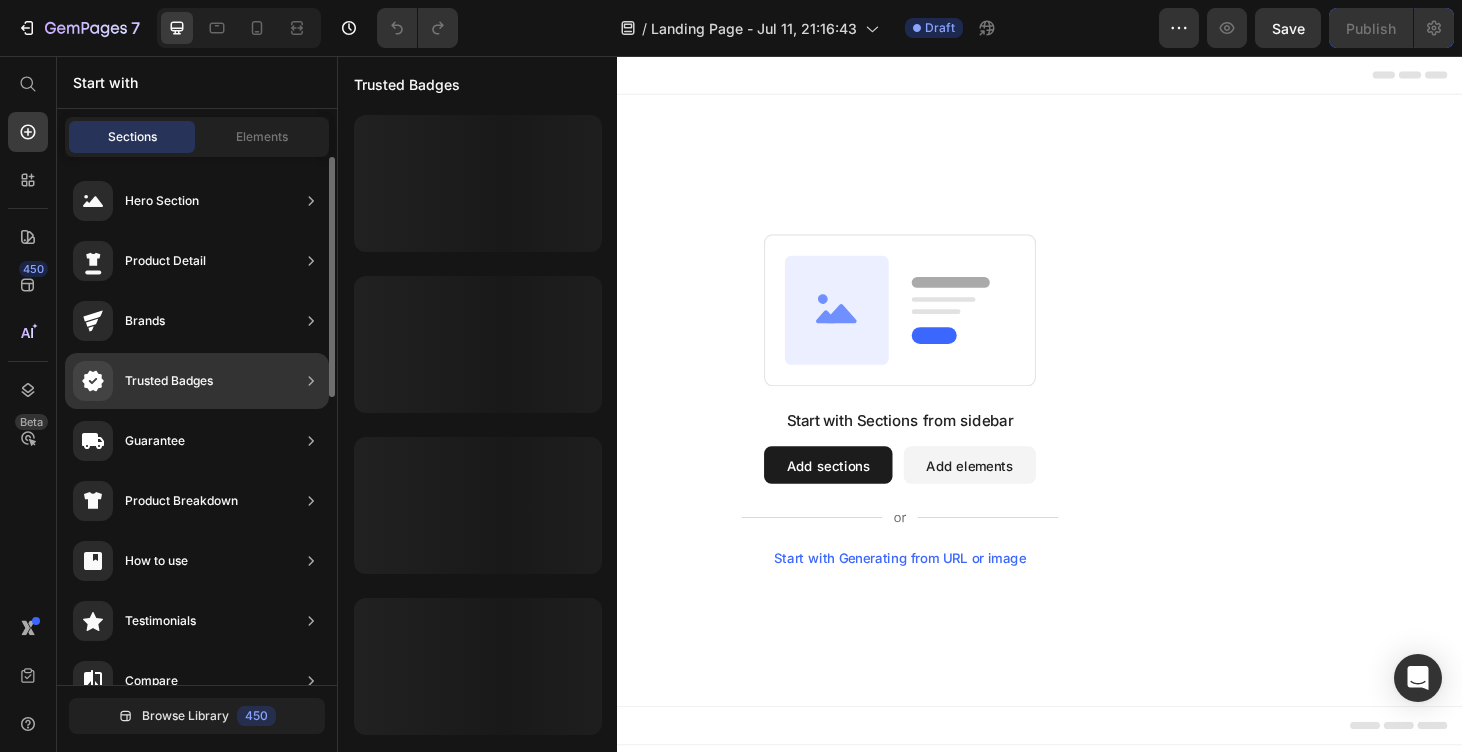 click on "Trusted Badges" 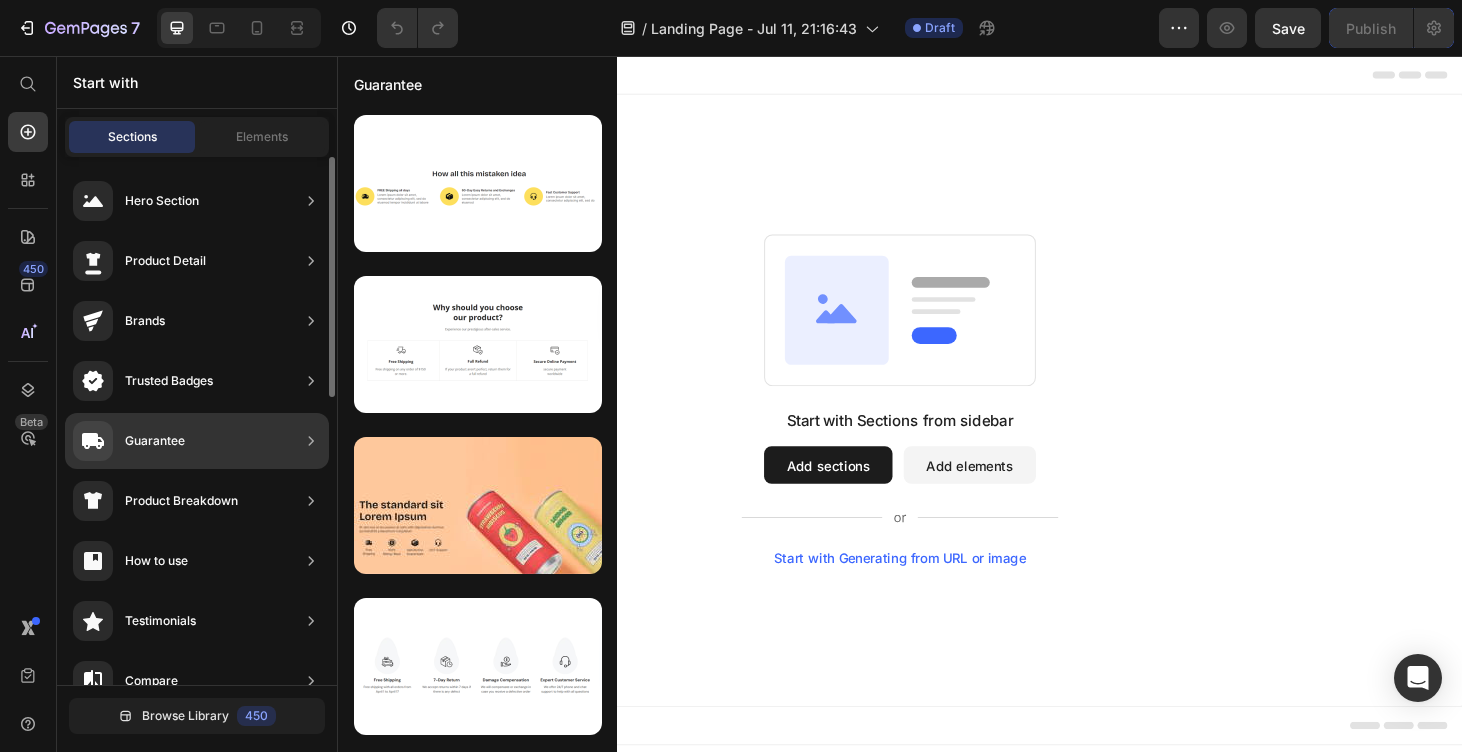 click on "Guarantee" 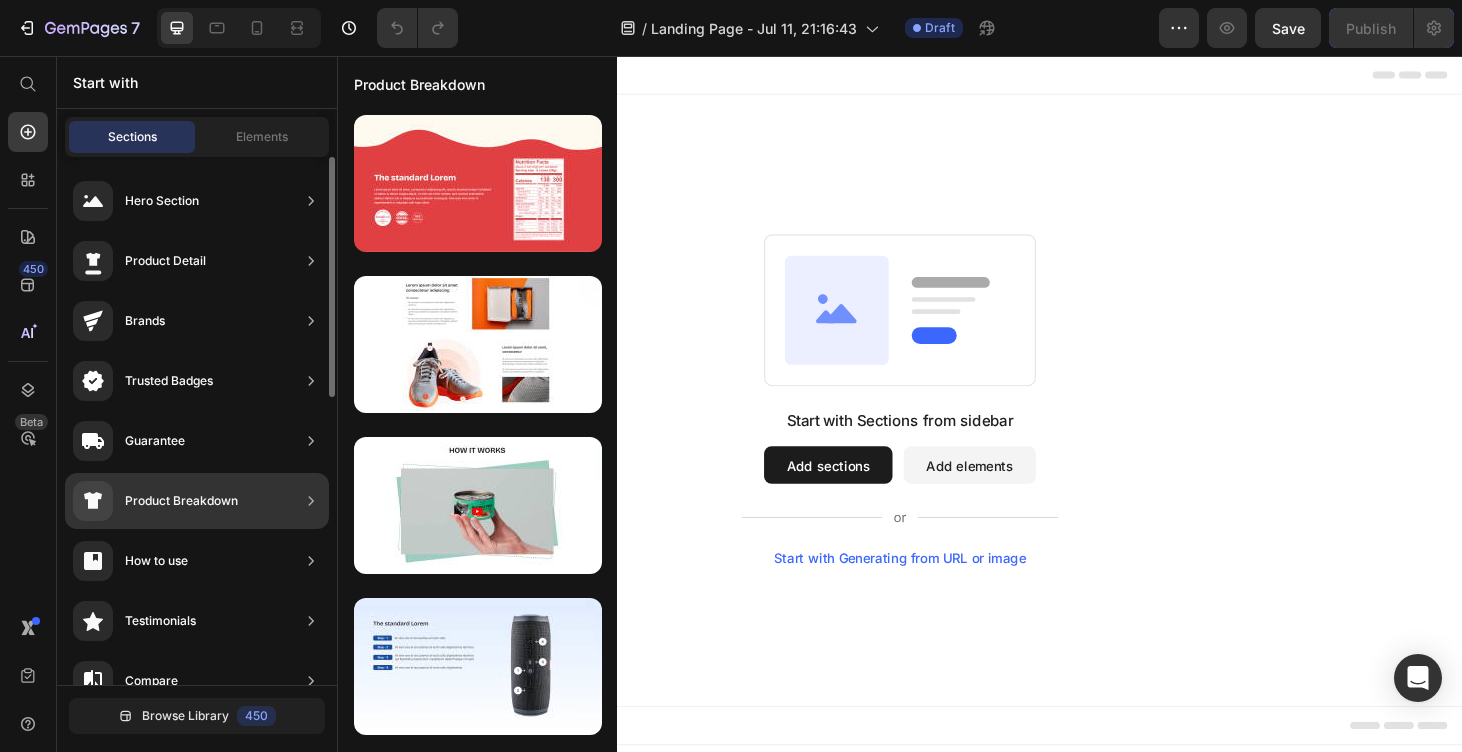 click on "Product Breakdown" at bounding box center (181, 501) 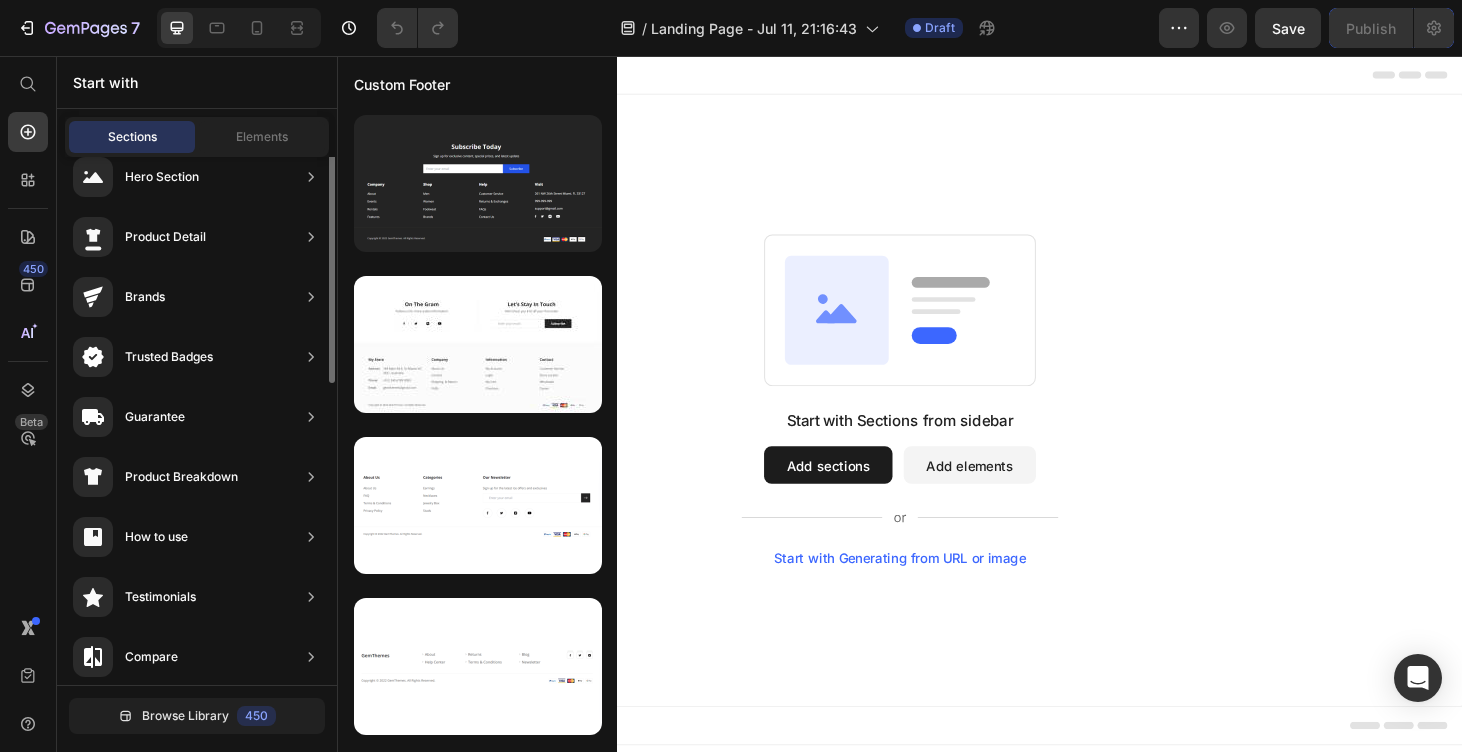 scroll, scrollTop: 0, scrollLeft: 0, axis: both 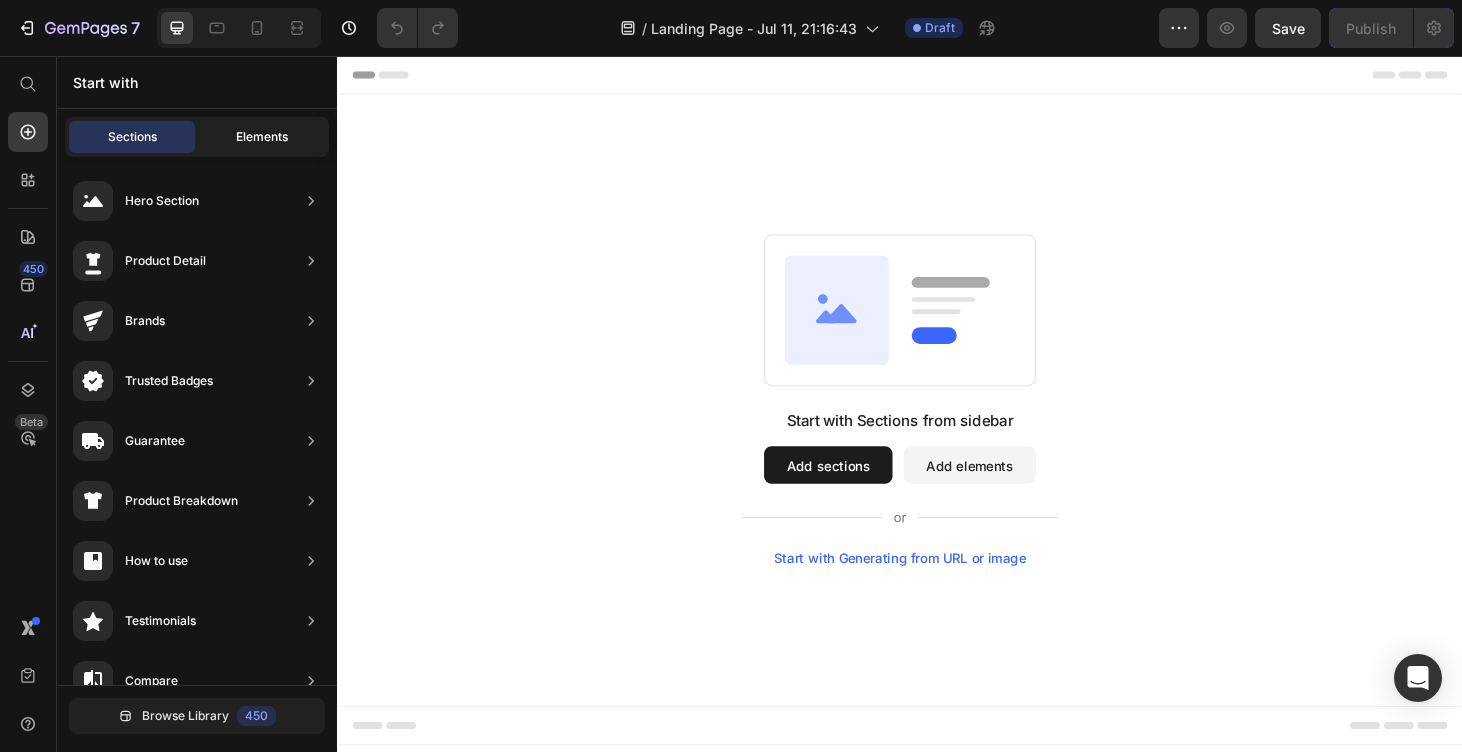 click on "Elements" at bounding box center (262, 137) 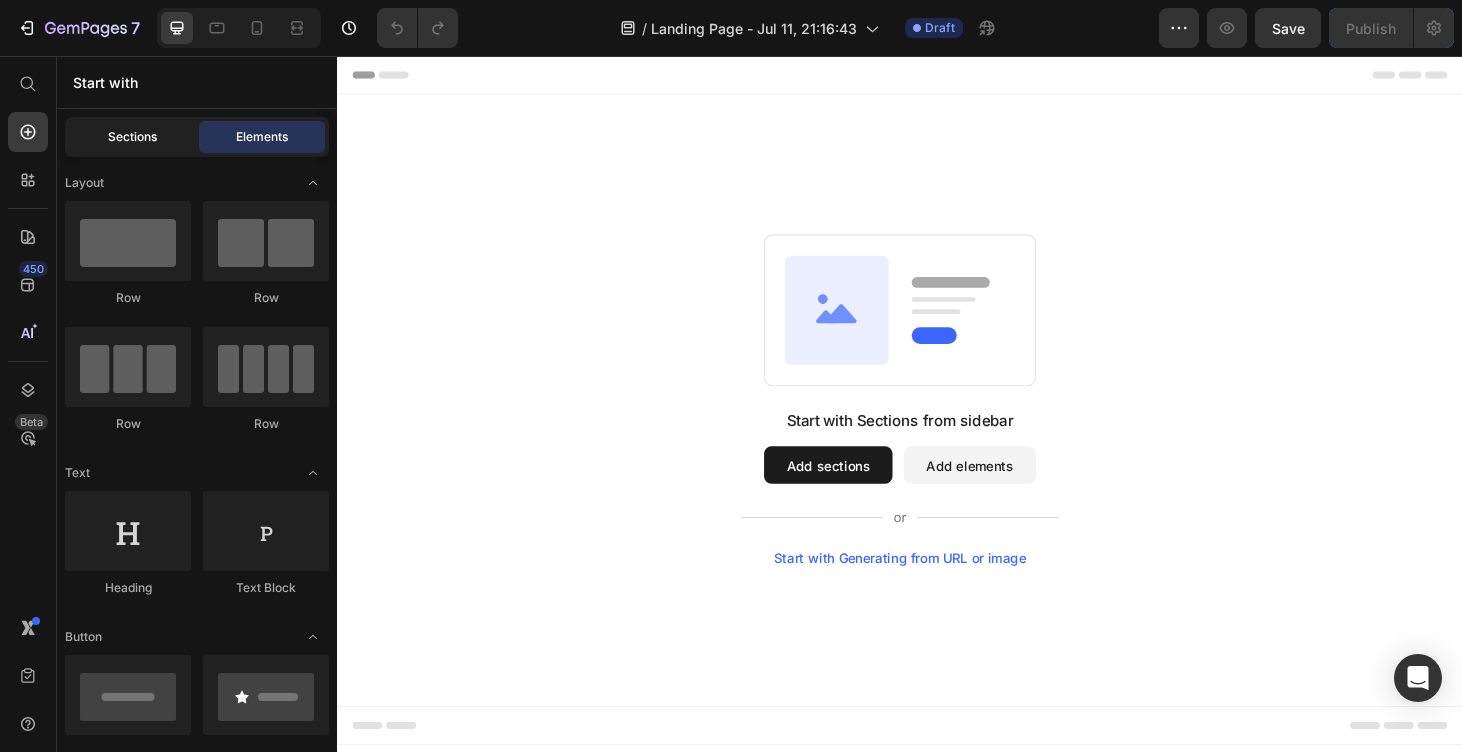 click on "Sections" 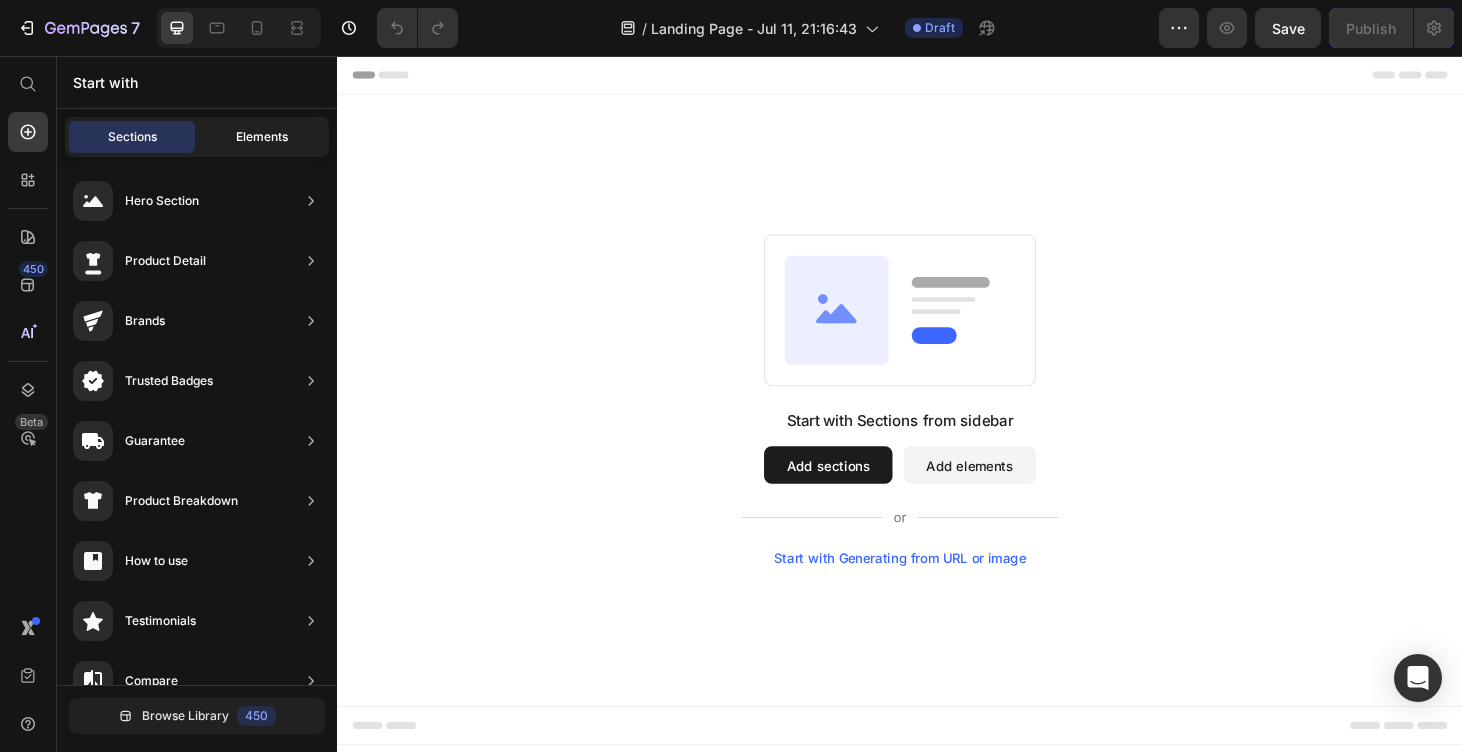 click on "Elements" 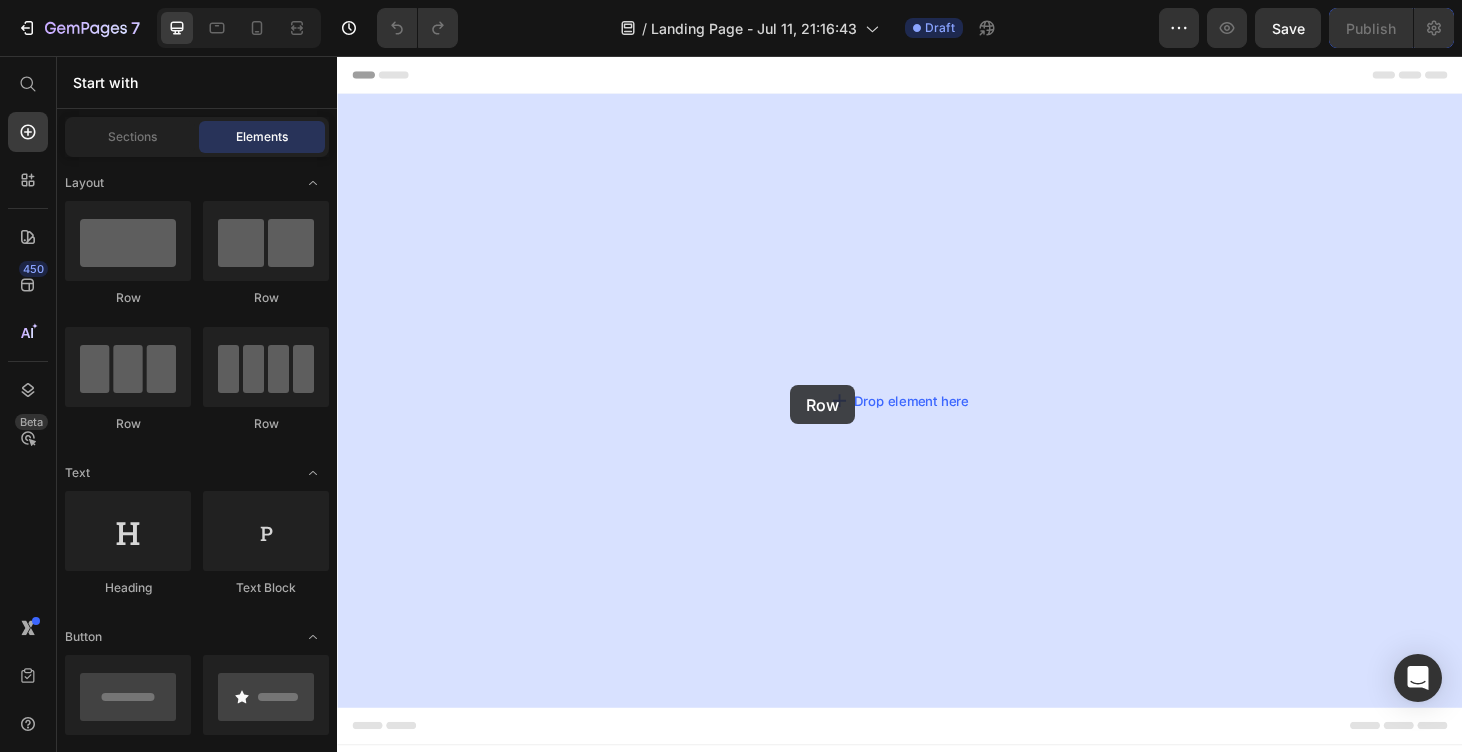 drag, startPoint x: 467, startPoint y: 303, endPoint x: 826, endPoint y: 407, distance: 373.76062 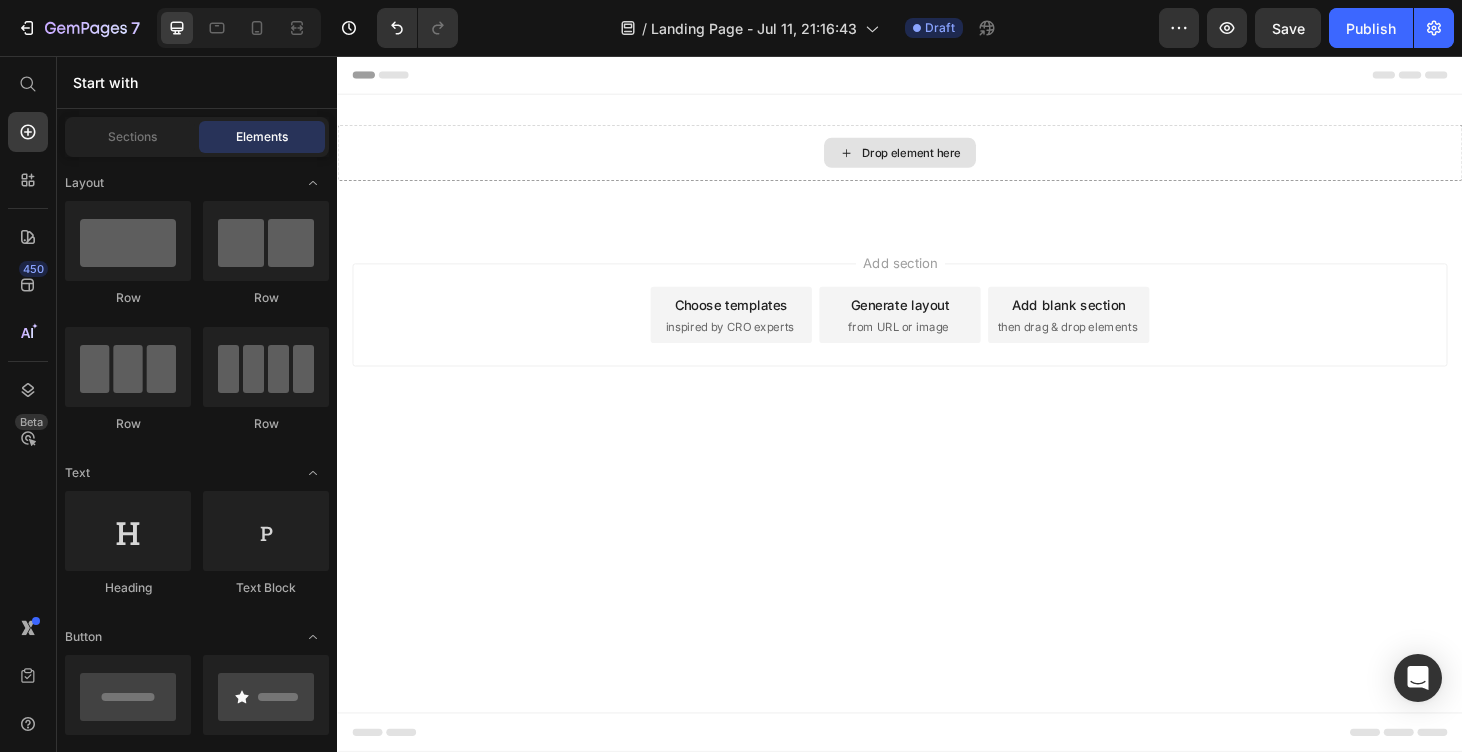 click on "Drop element here" at bounding box center [937, 159] 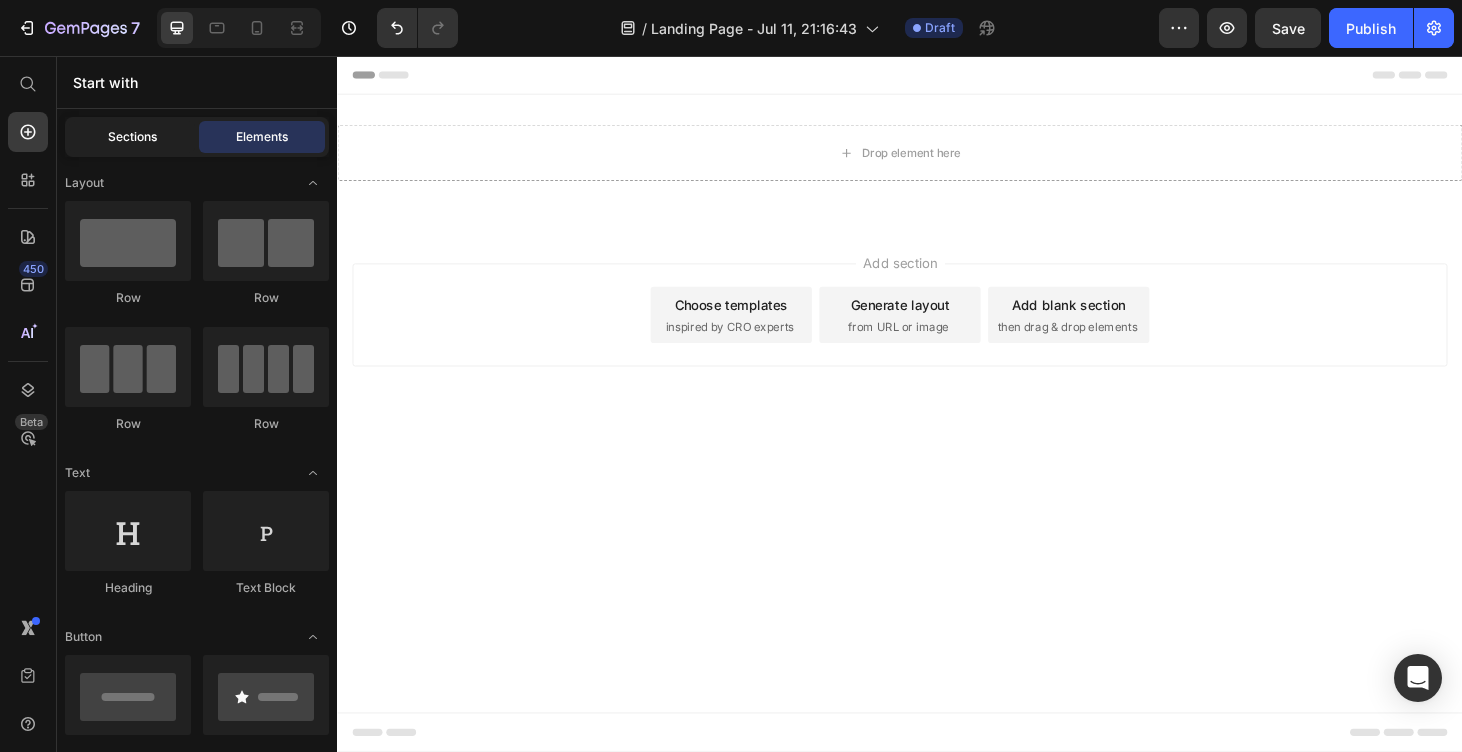 click on "Sections" at bounding box center [132, 137] 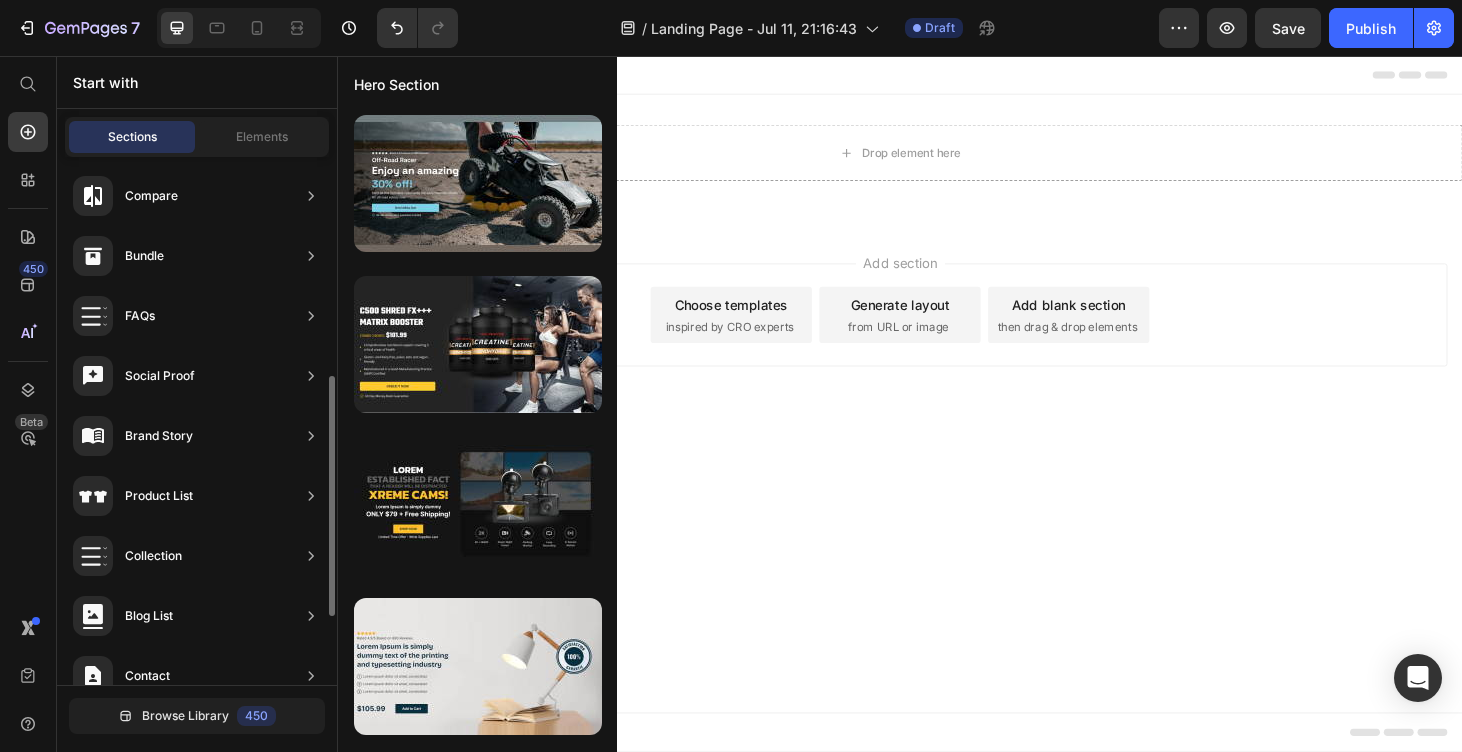 scroll, scrollTop: 632, scrollLeft: 0, axis: vertical 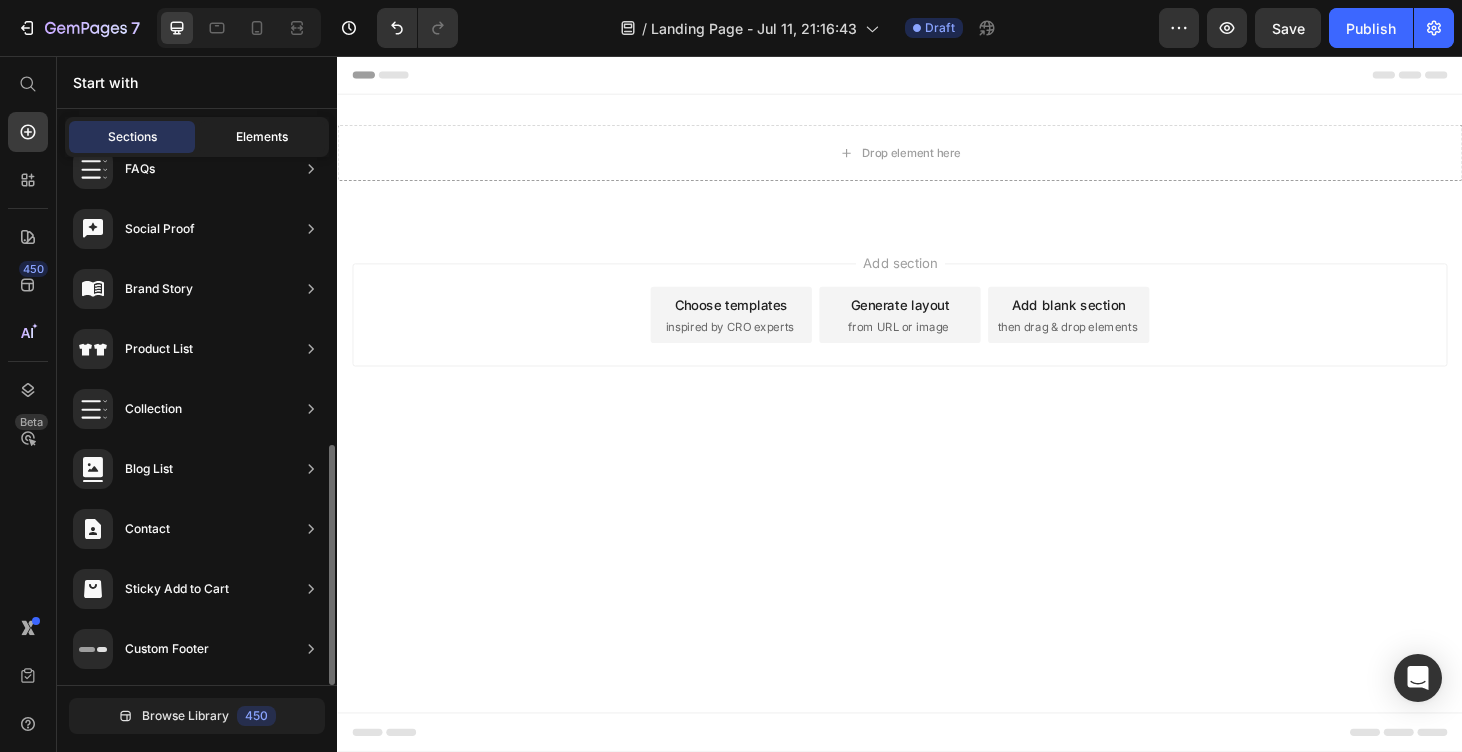 click on "Elements" 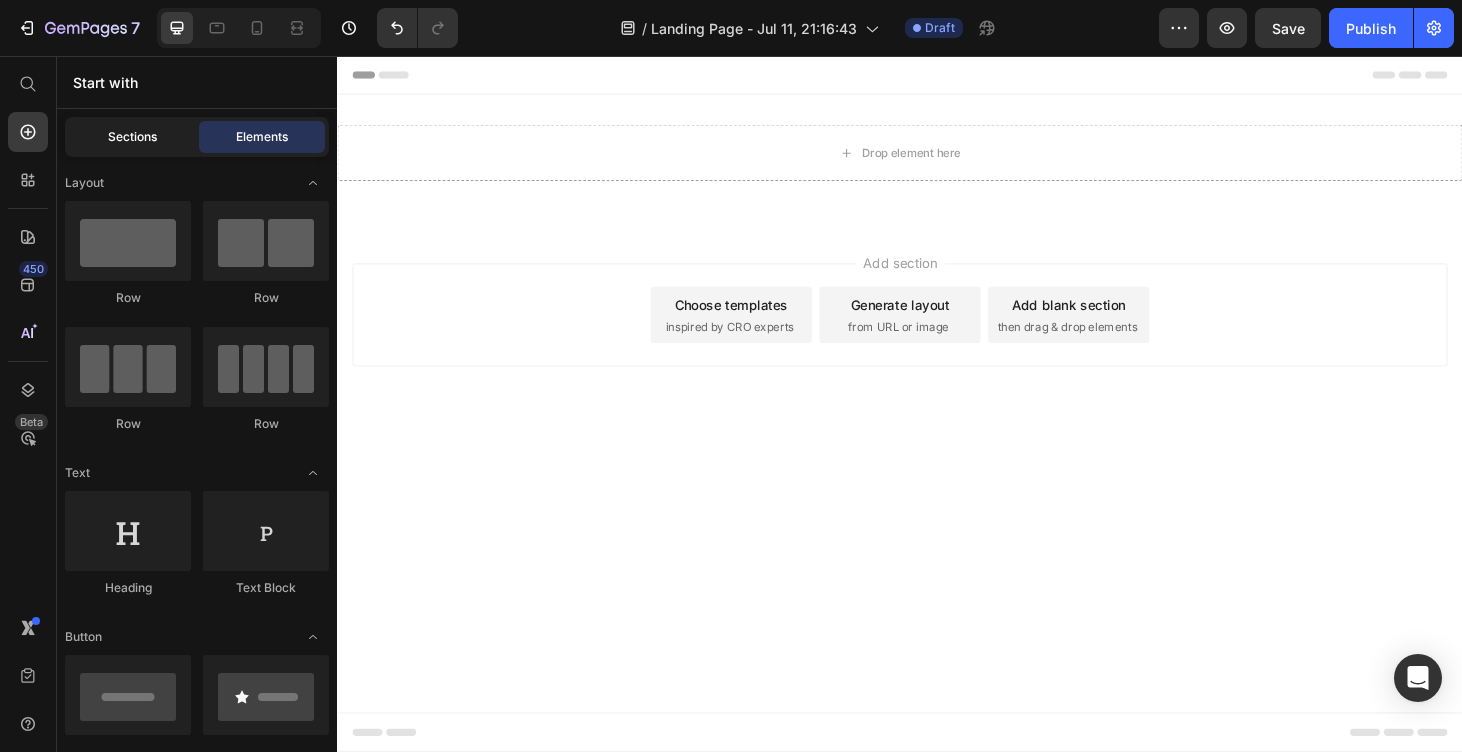 click on "Sections" 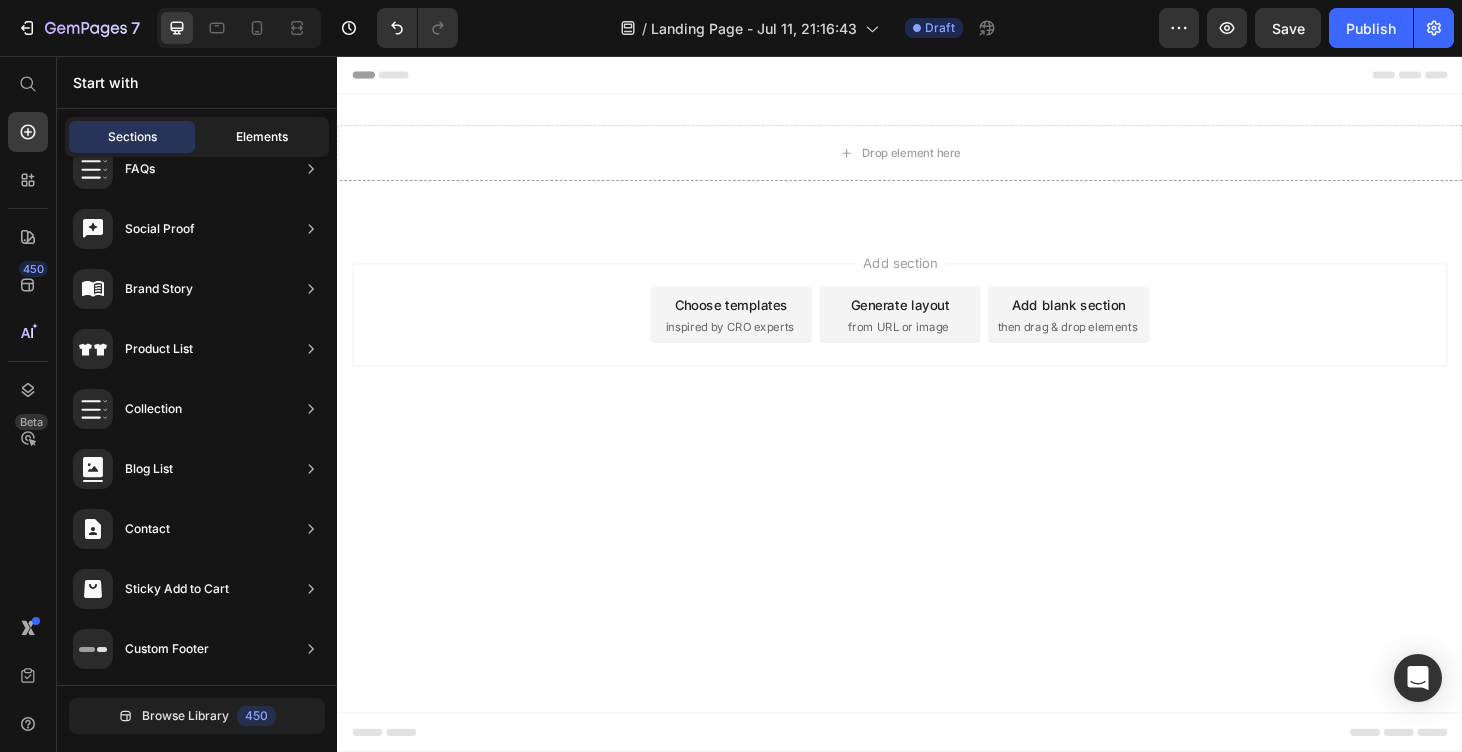 click on "Elements" at bounding box center (262, 137) 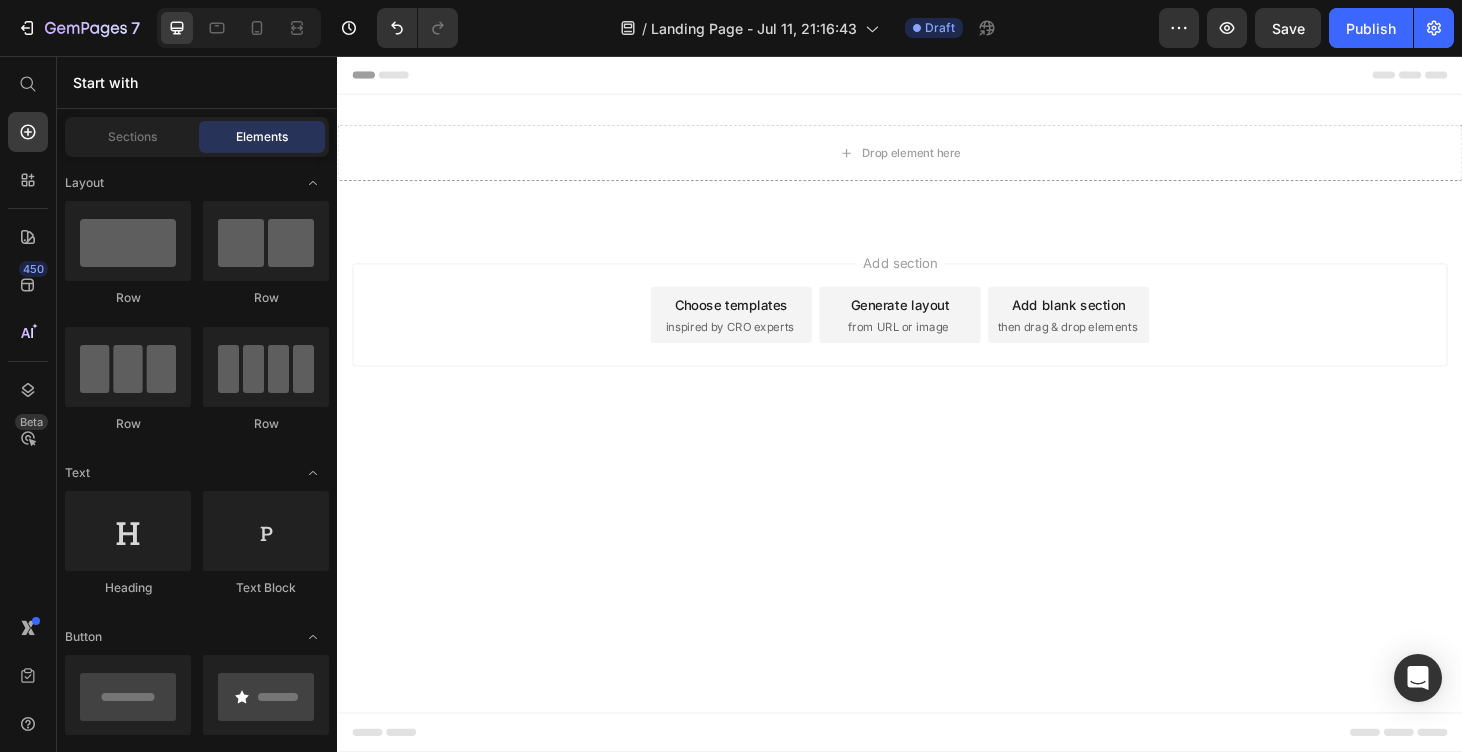 click on "Sections Elements" at bounding box center (197, 137) 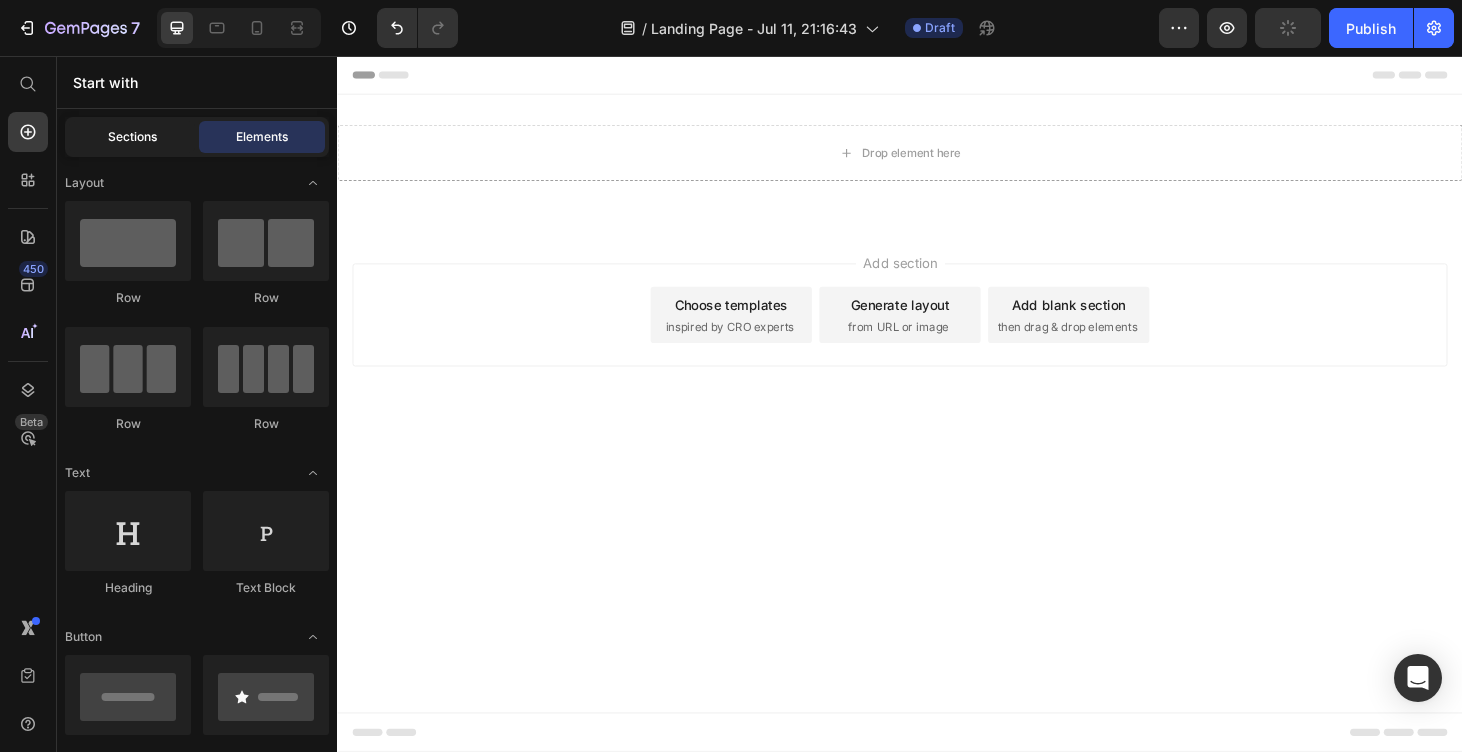 click on "Sections" 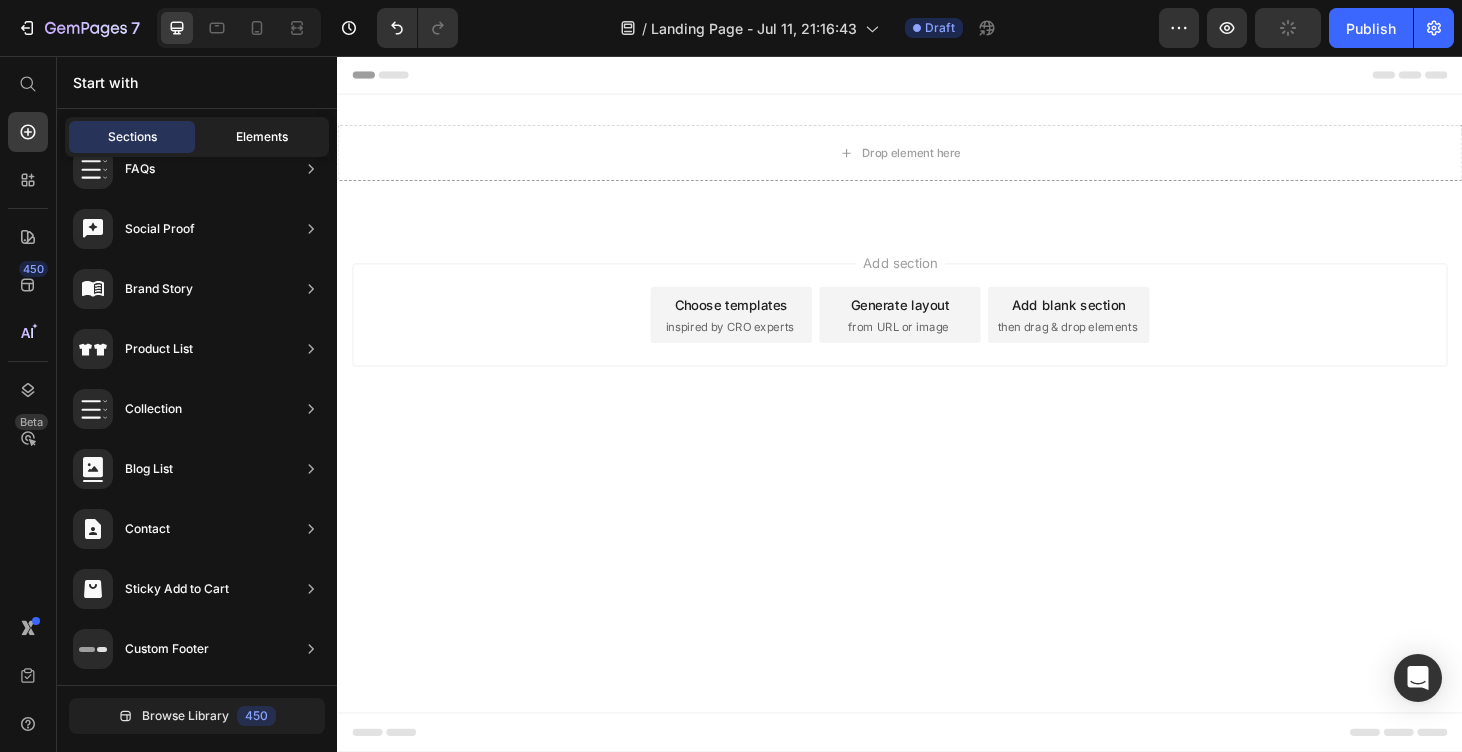 click on "Elements" at bounding box center [262, 137] 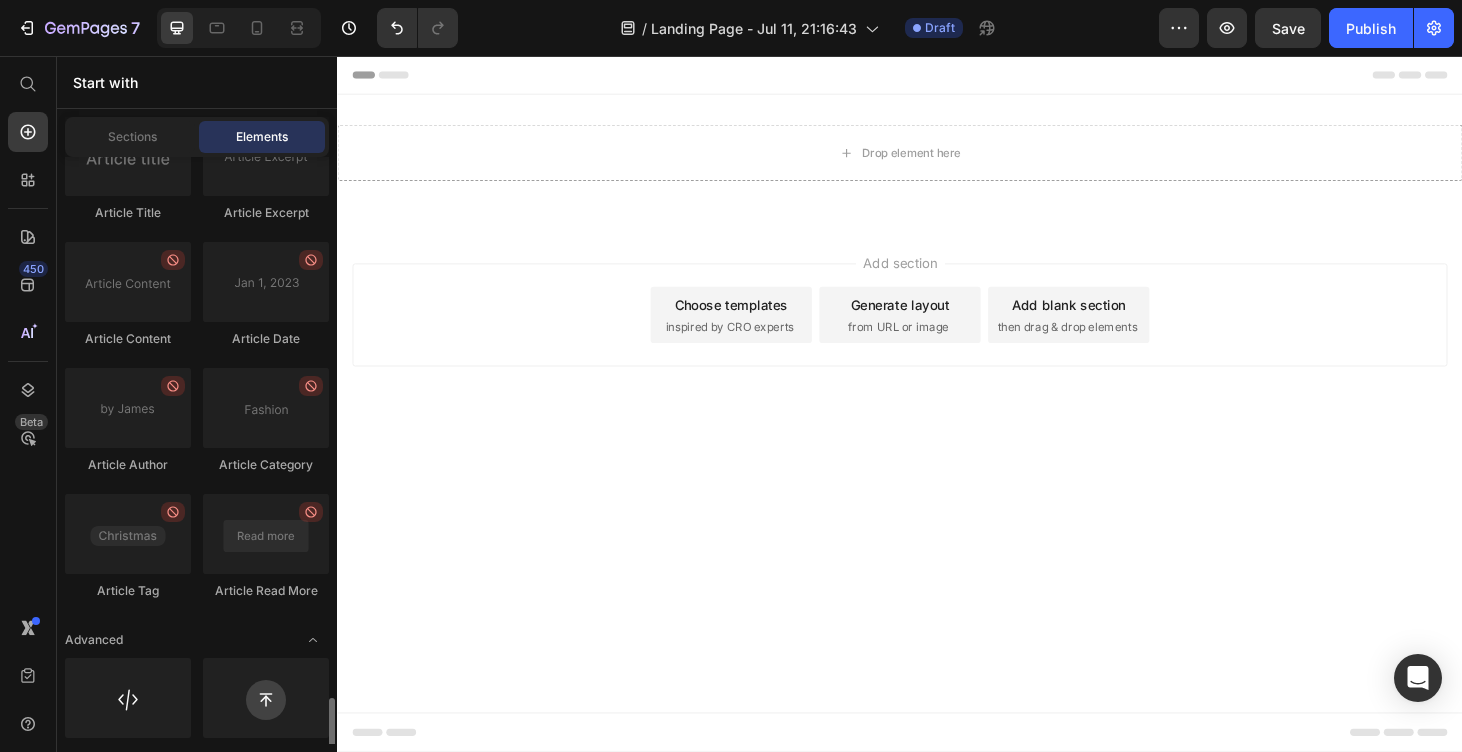 scroll, scrollTop: 5592, scrollLeft: 0, axis: vertical 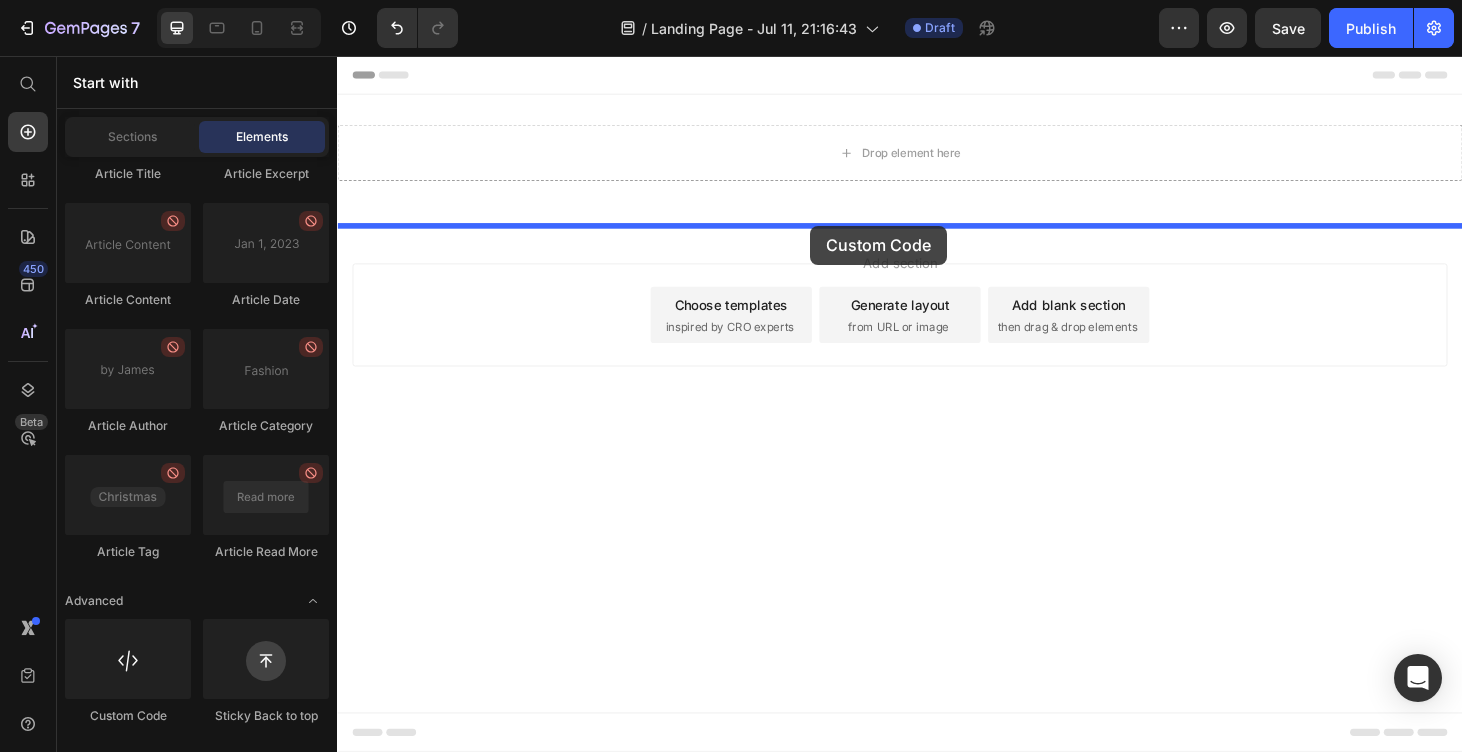 drag, startPoint x: 472, startPoint y: 722, endPoint x: 837, endPoint y: 237, distance: 607.0008 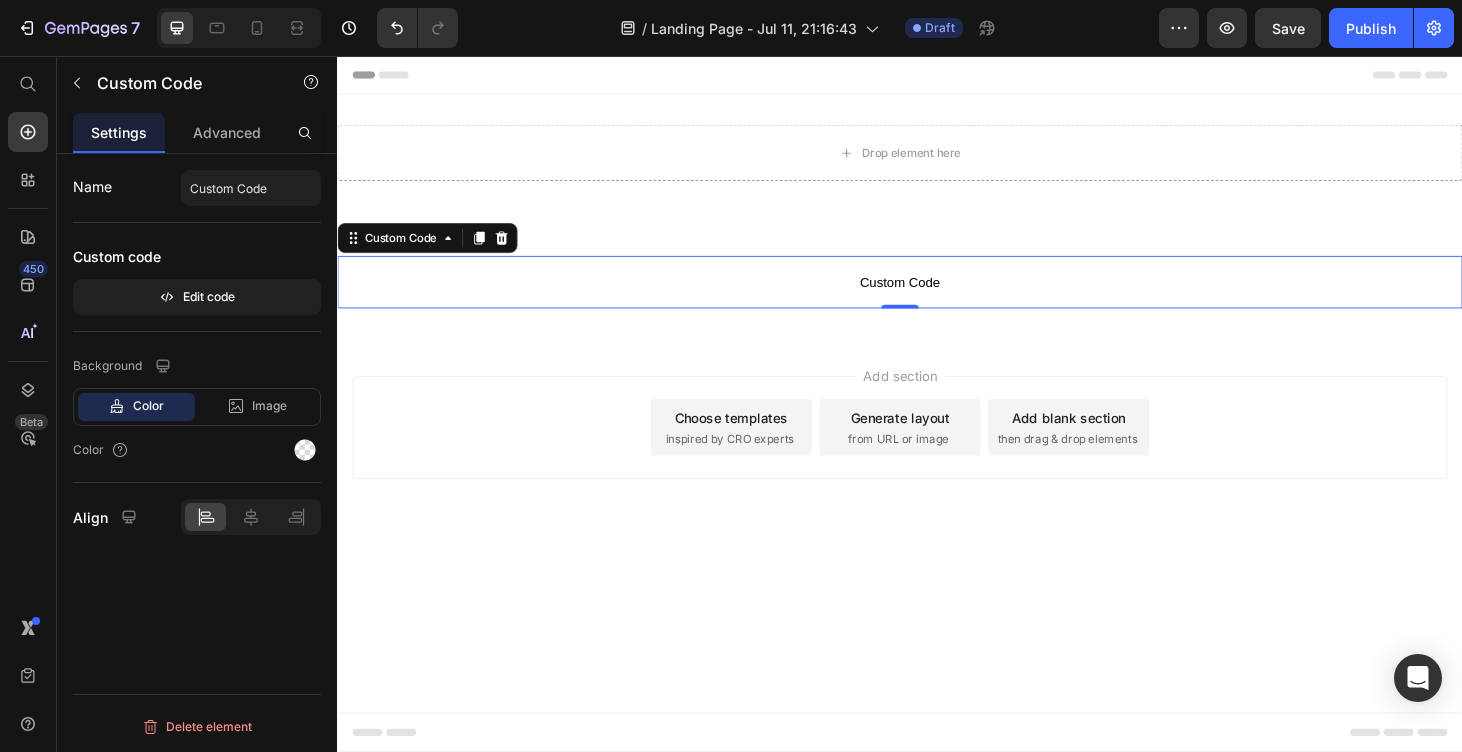 click on "Custom Code" at bounding box center (937, 297) 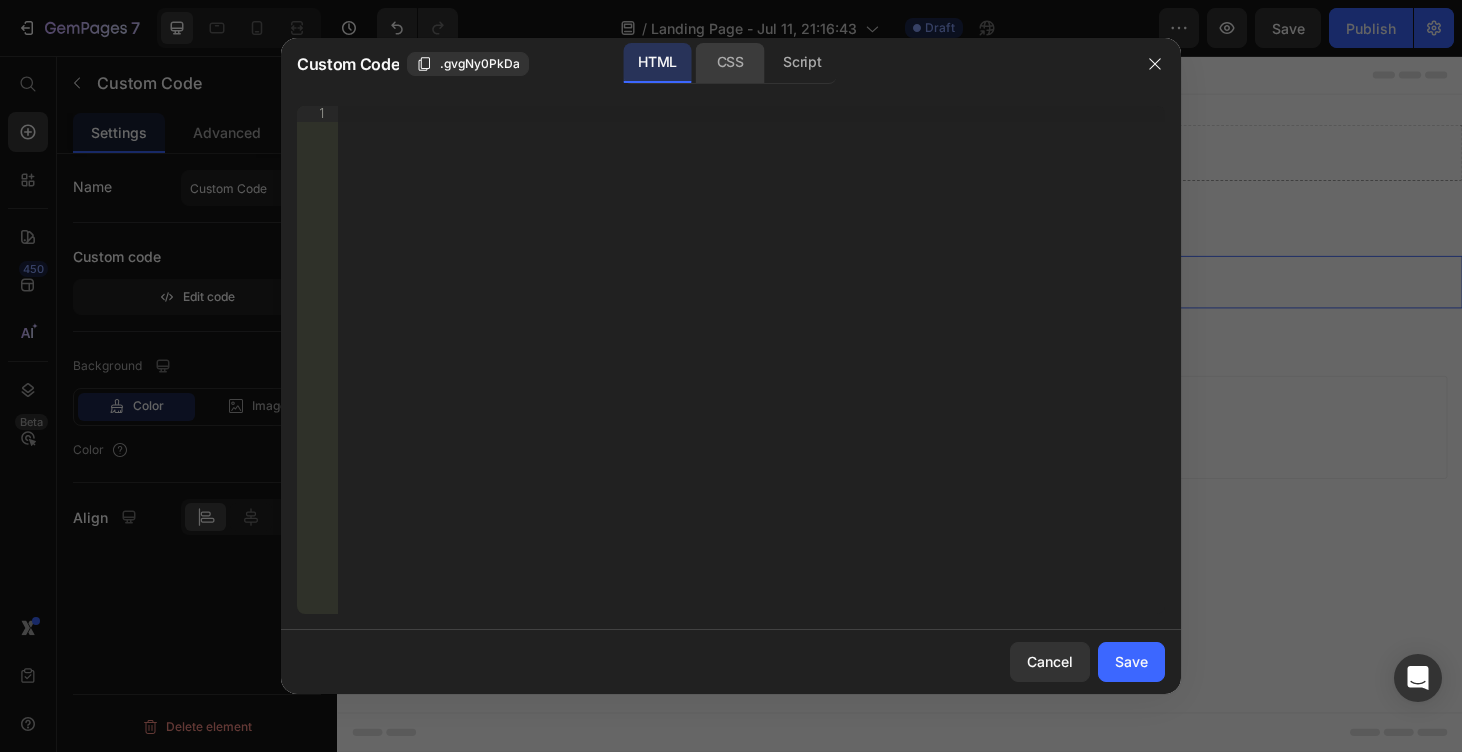 click on "CSS" 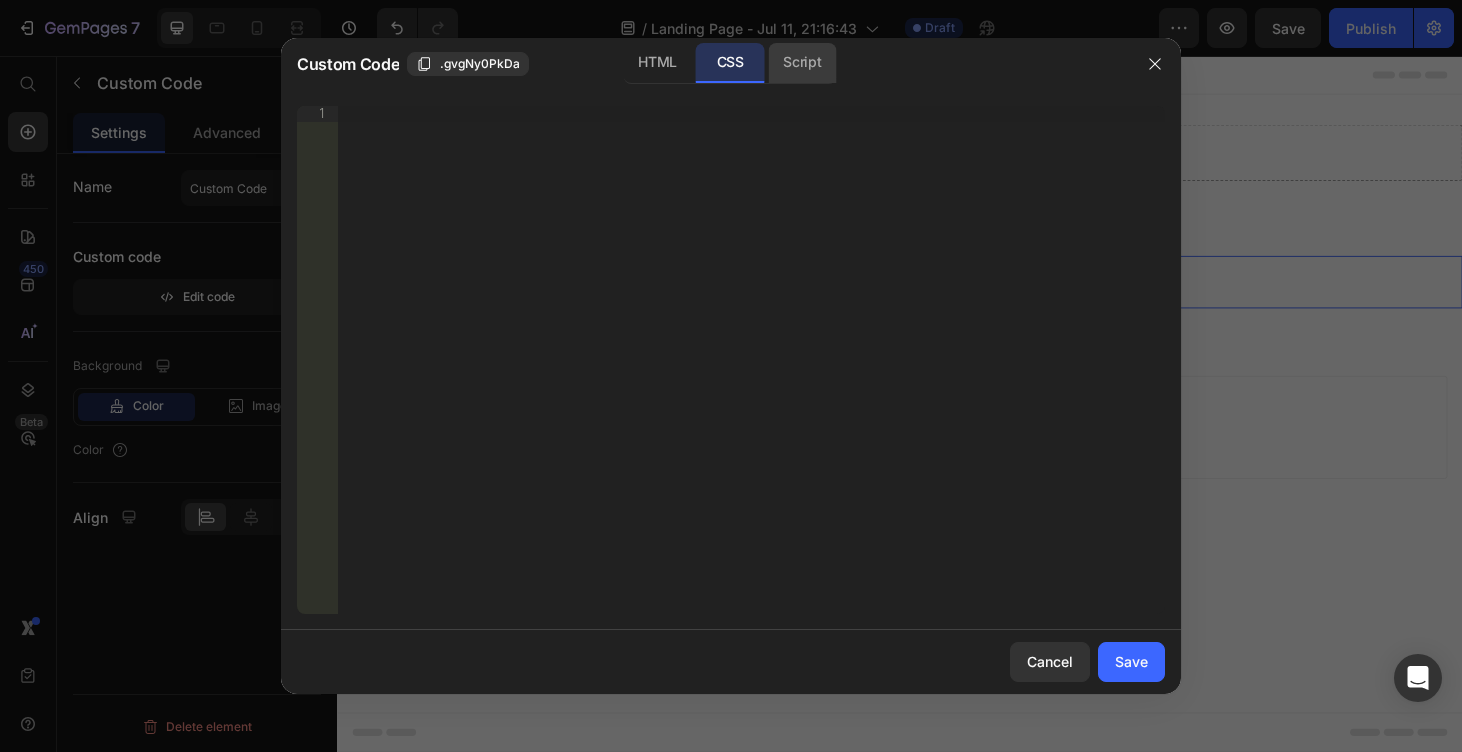 click on "Script" 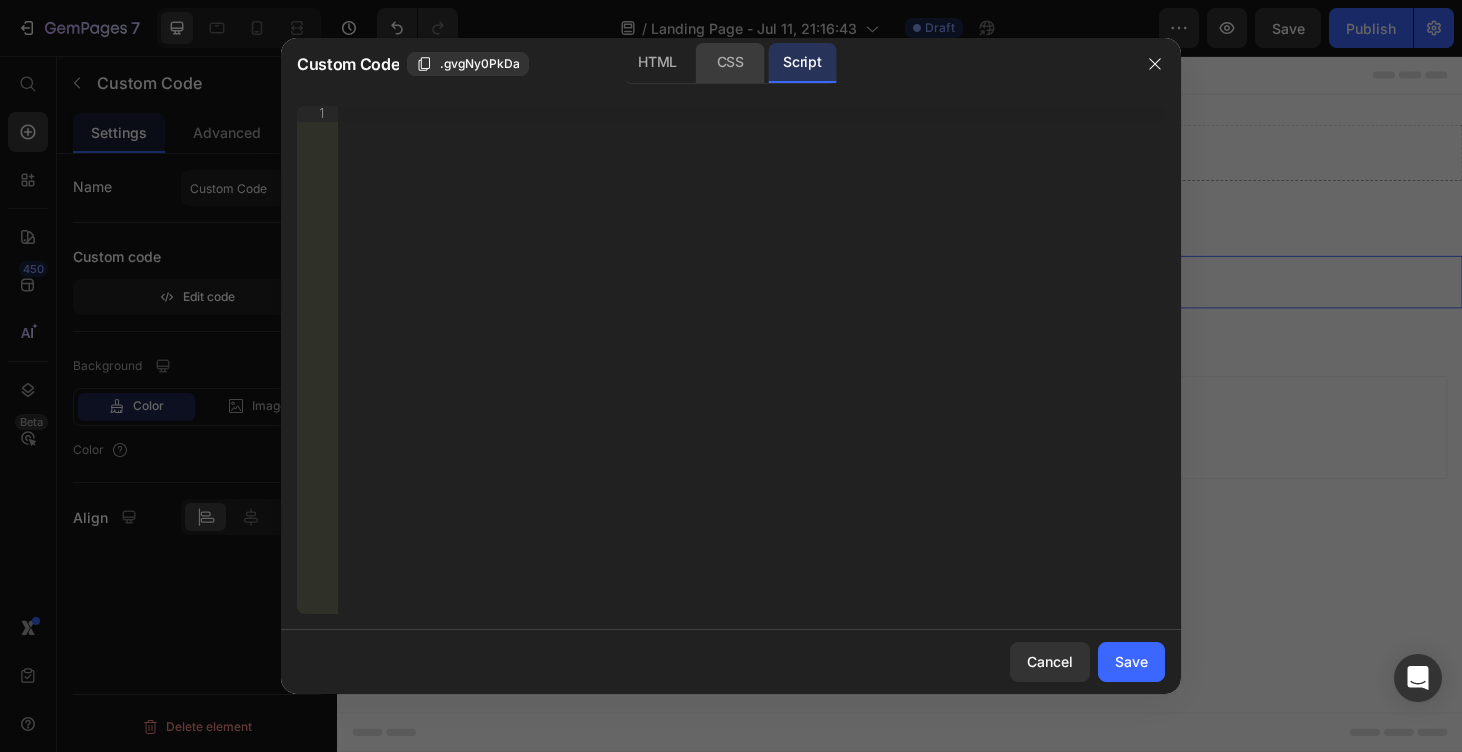 click on "CSS" 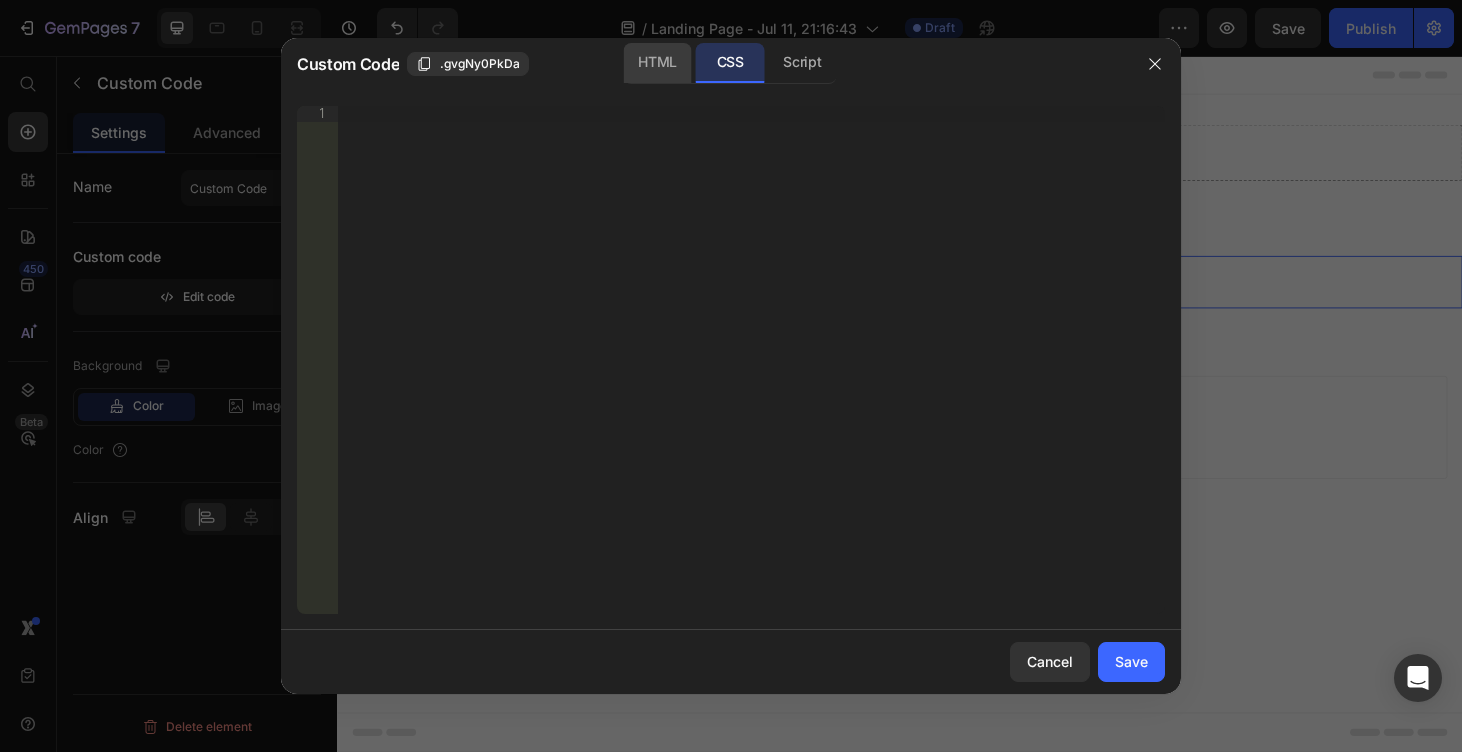 click on "HTML" 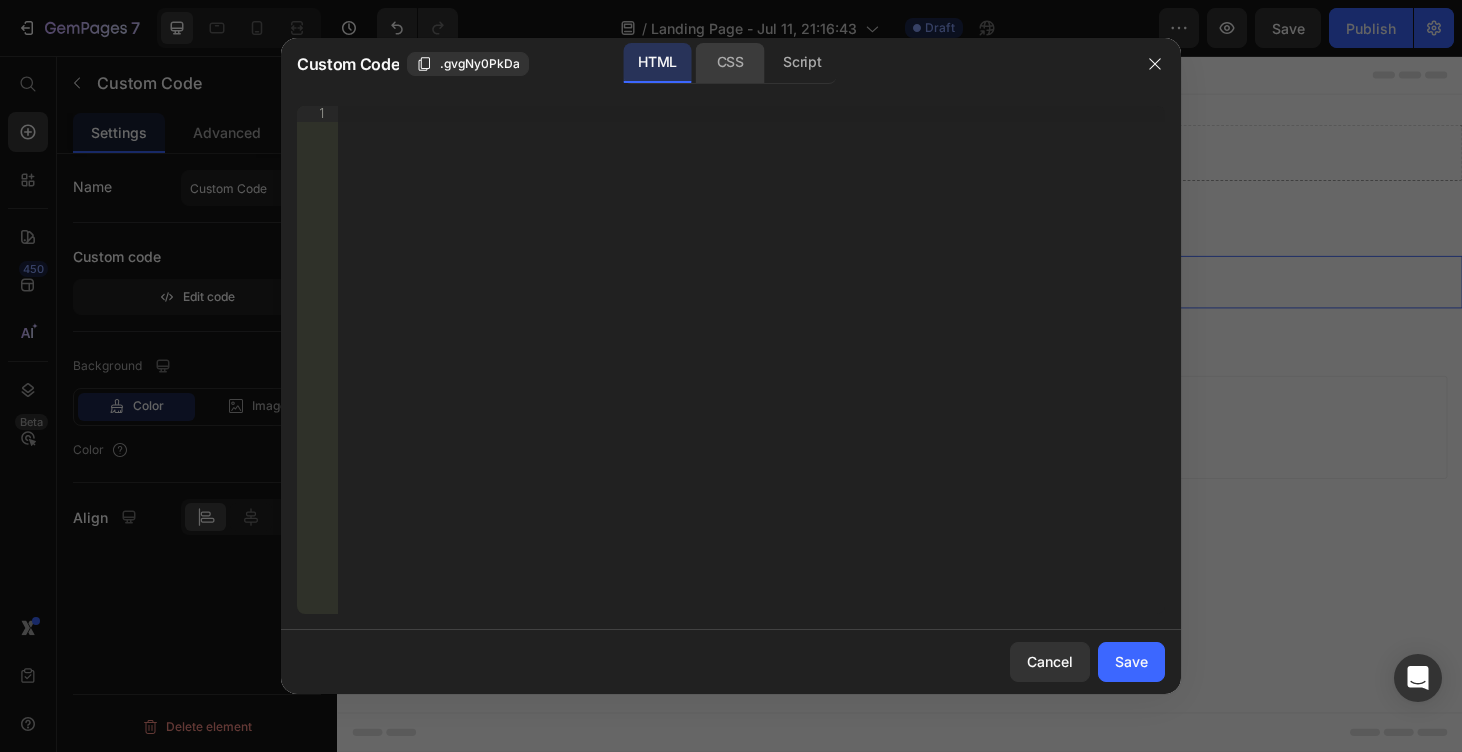 click on "CSS" 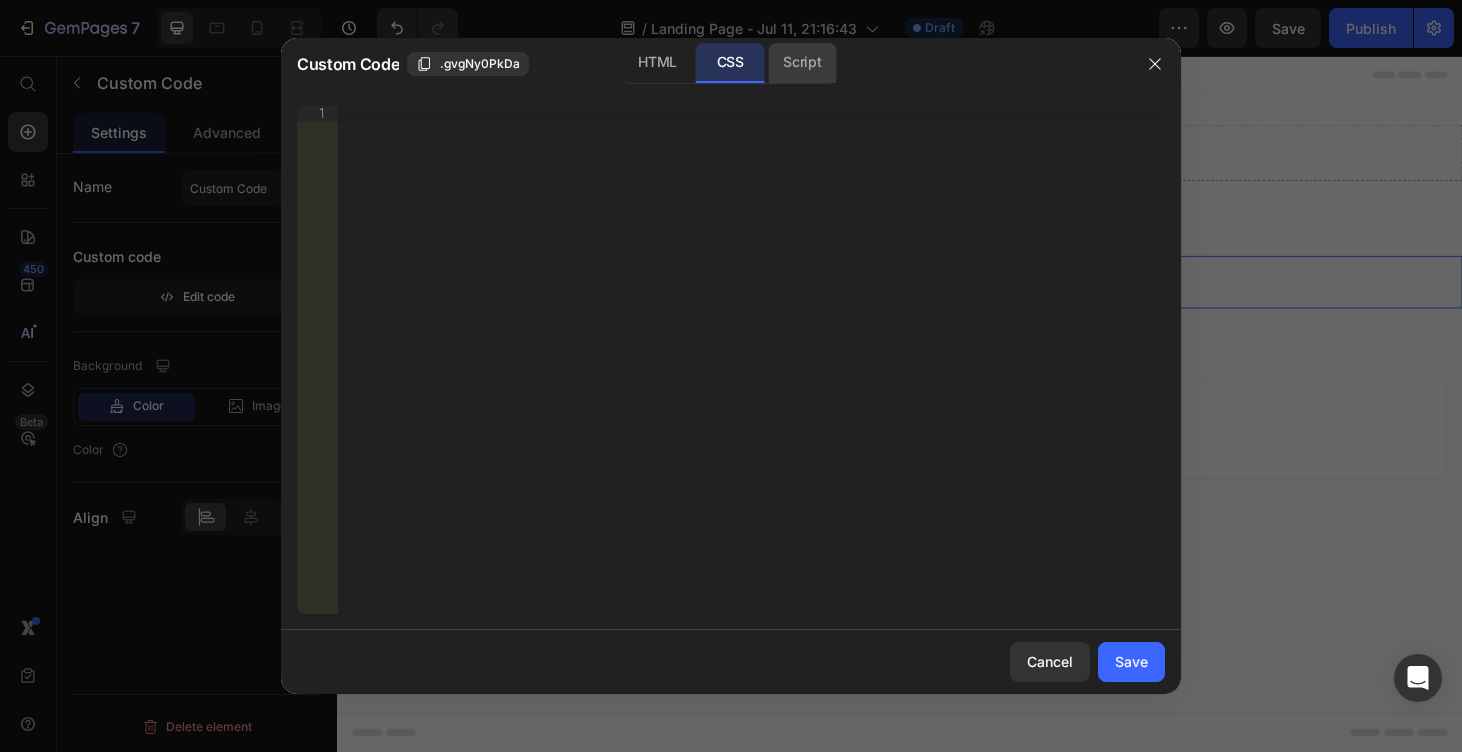 click on "Script" 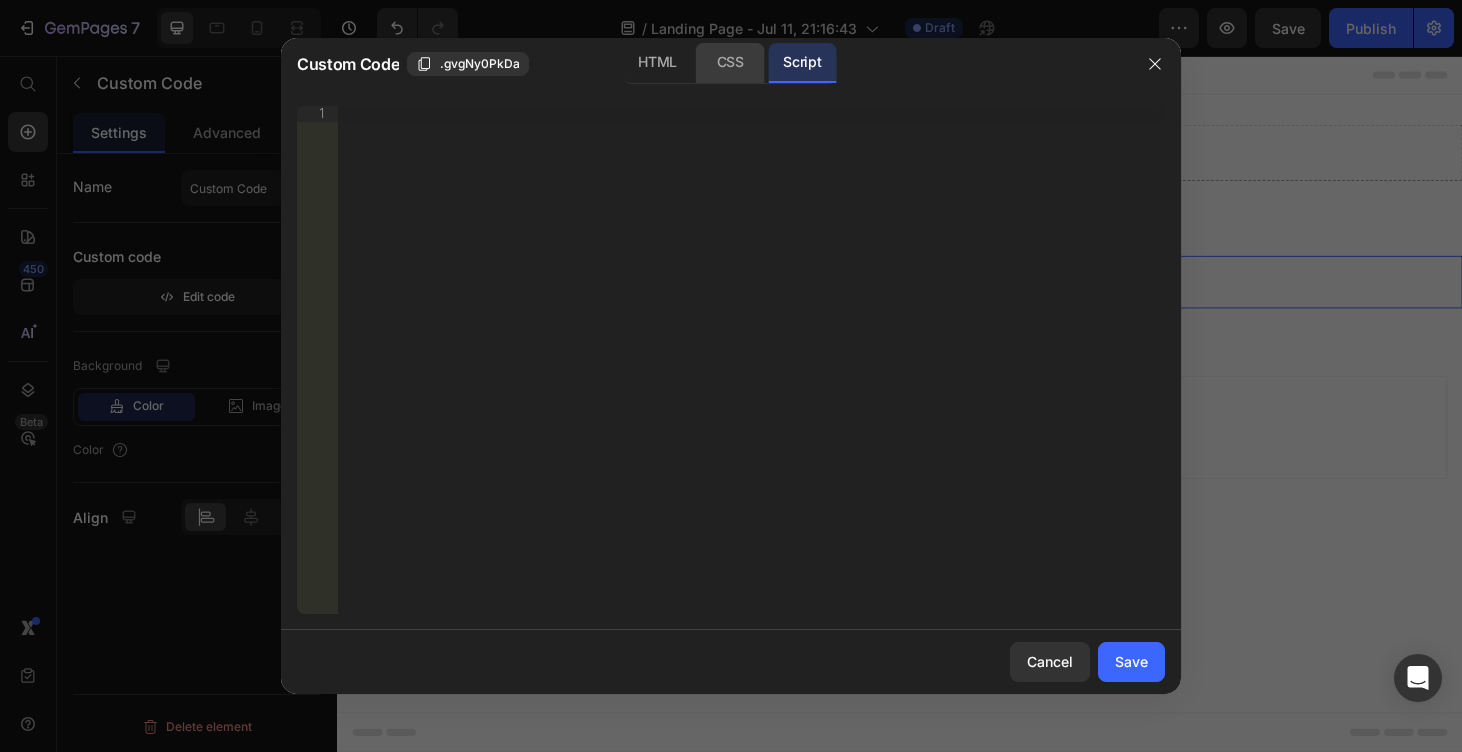 click on "CSS" 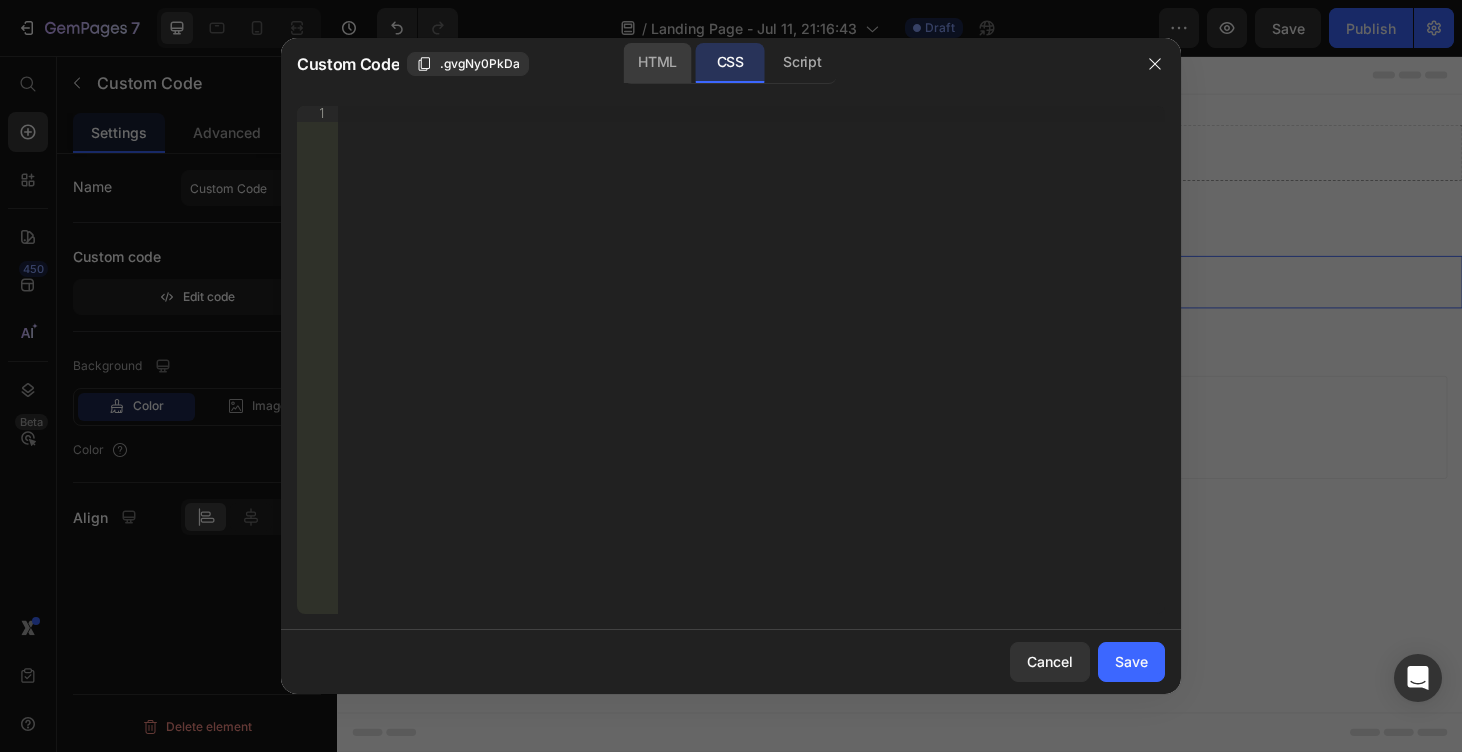 click on "HTML" 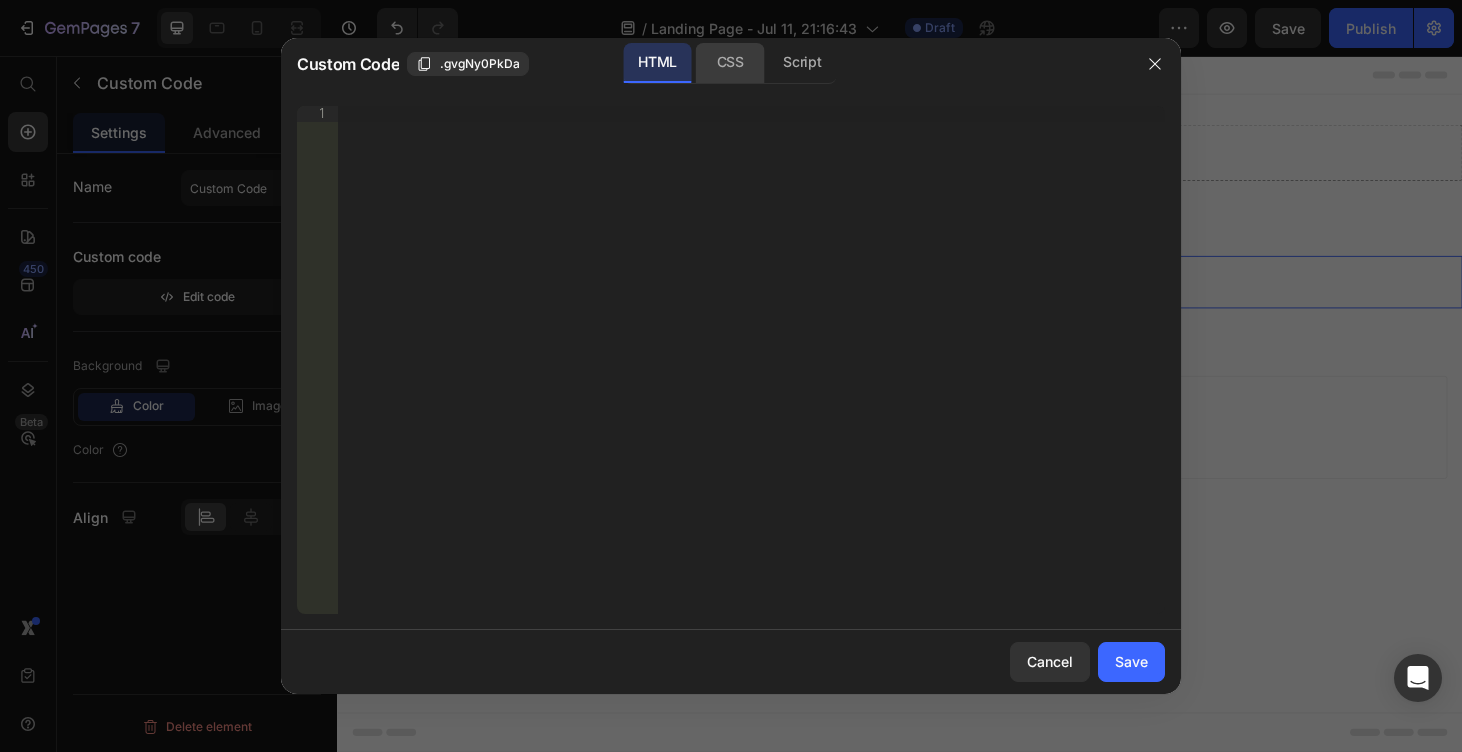 click on "CSS" 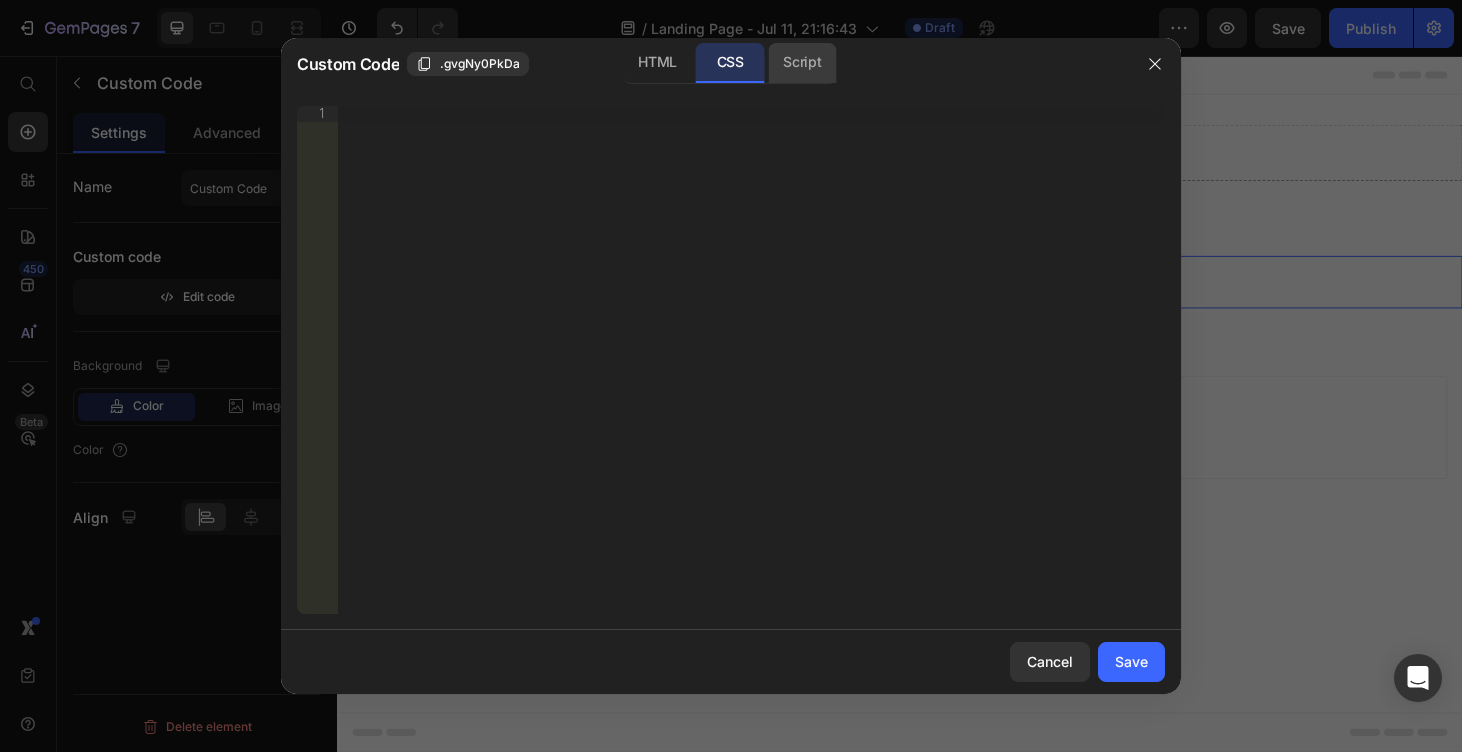 click on "Script" 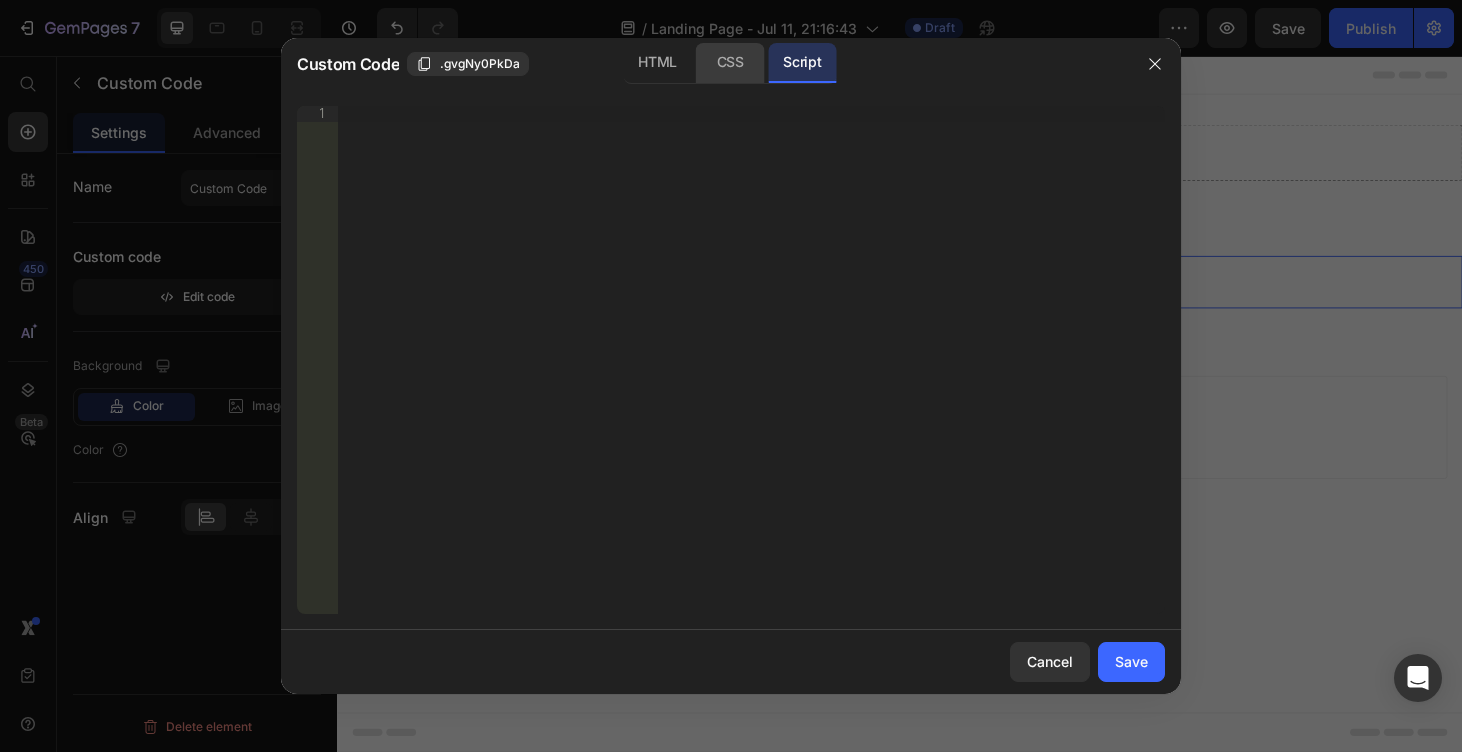 click on "CSS" 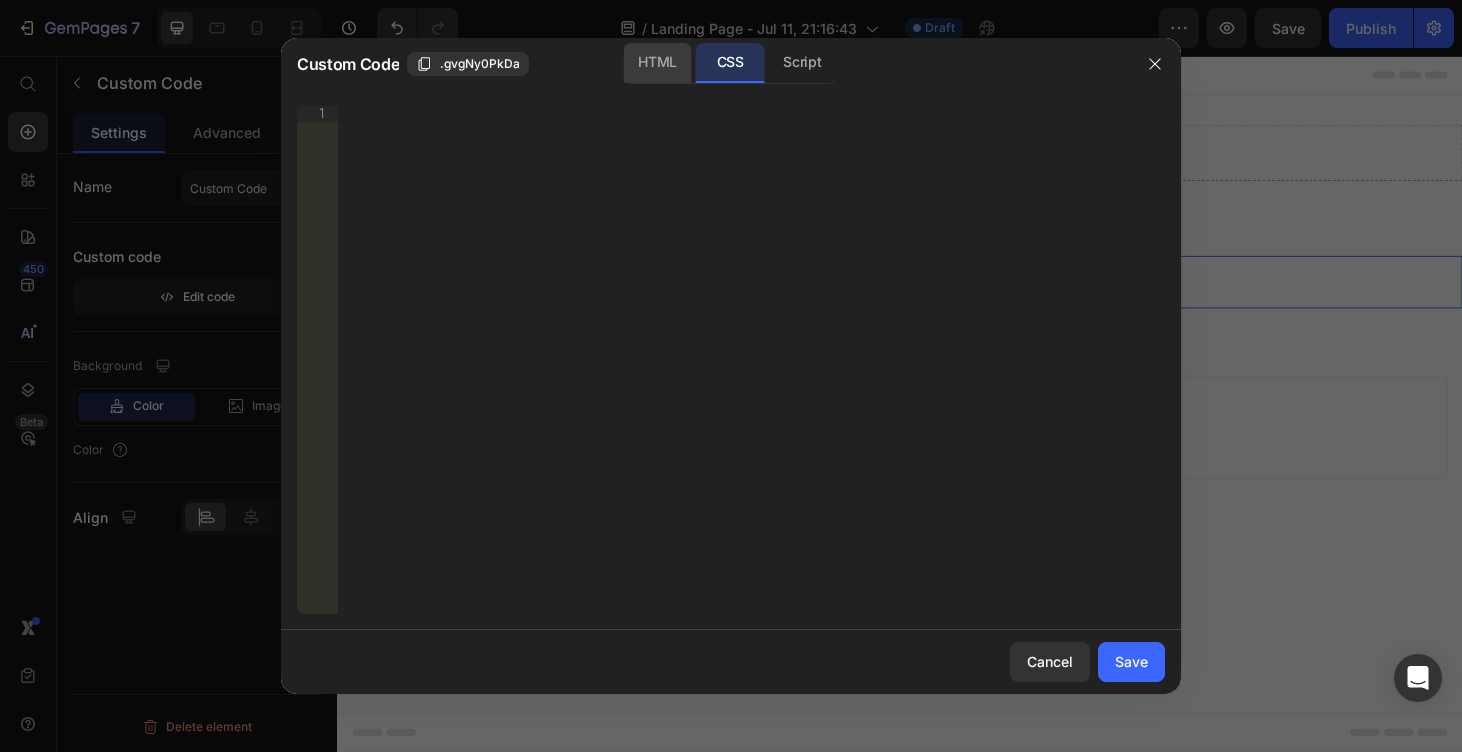 click on "HTML" 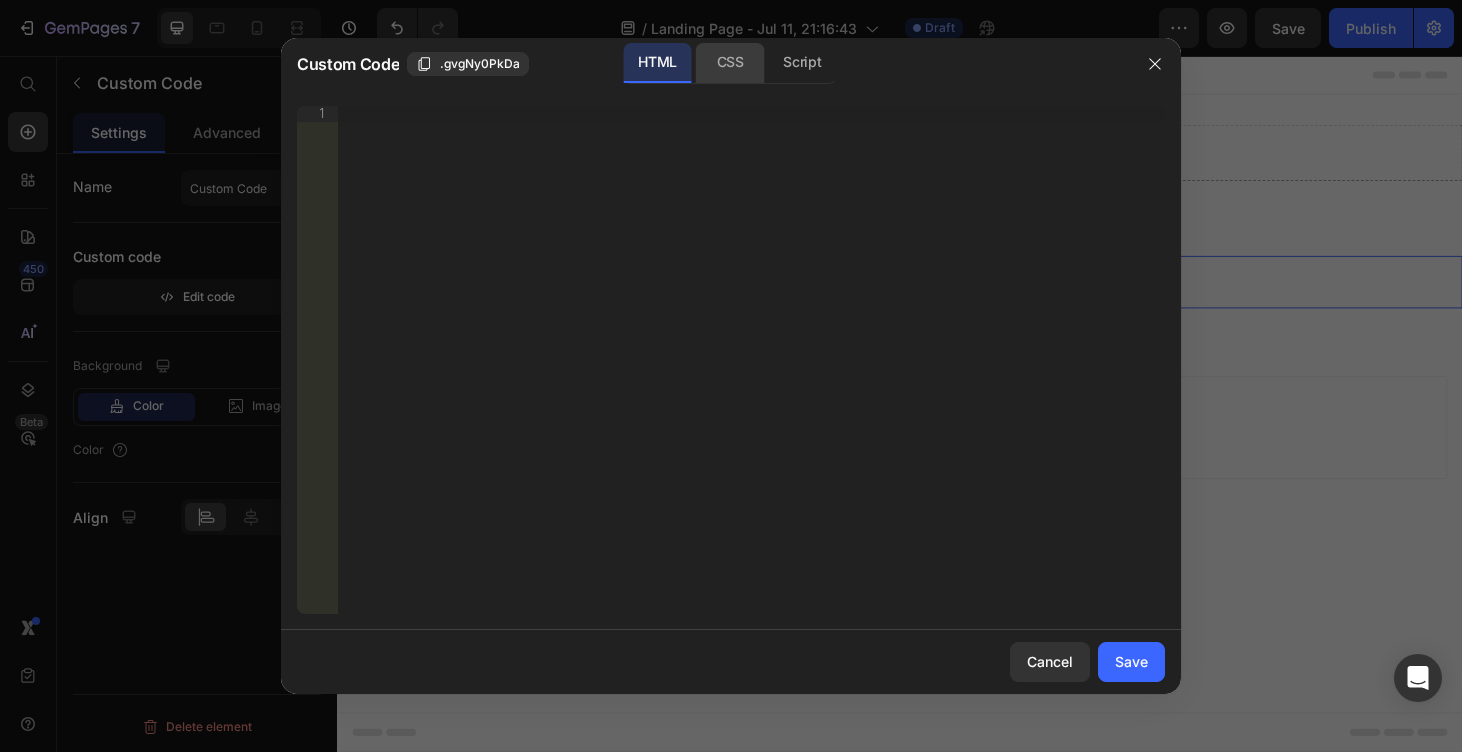 click on "CSS" 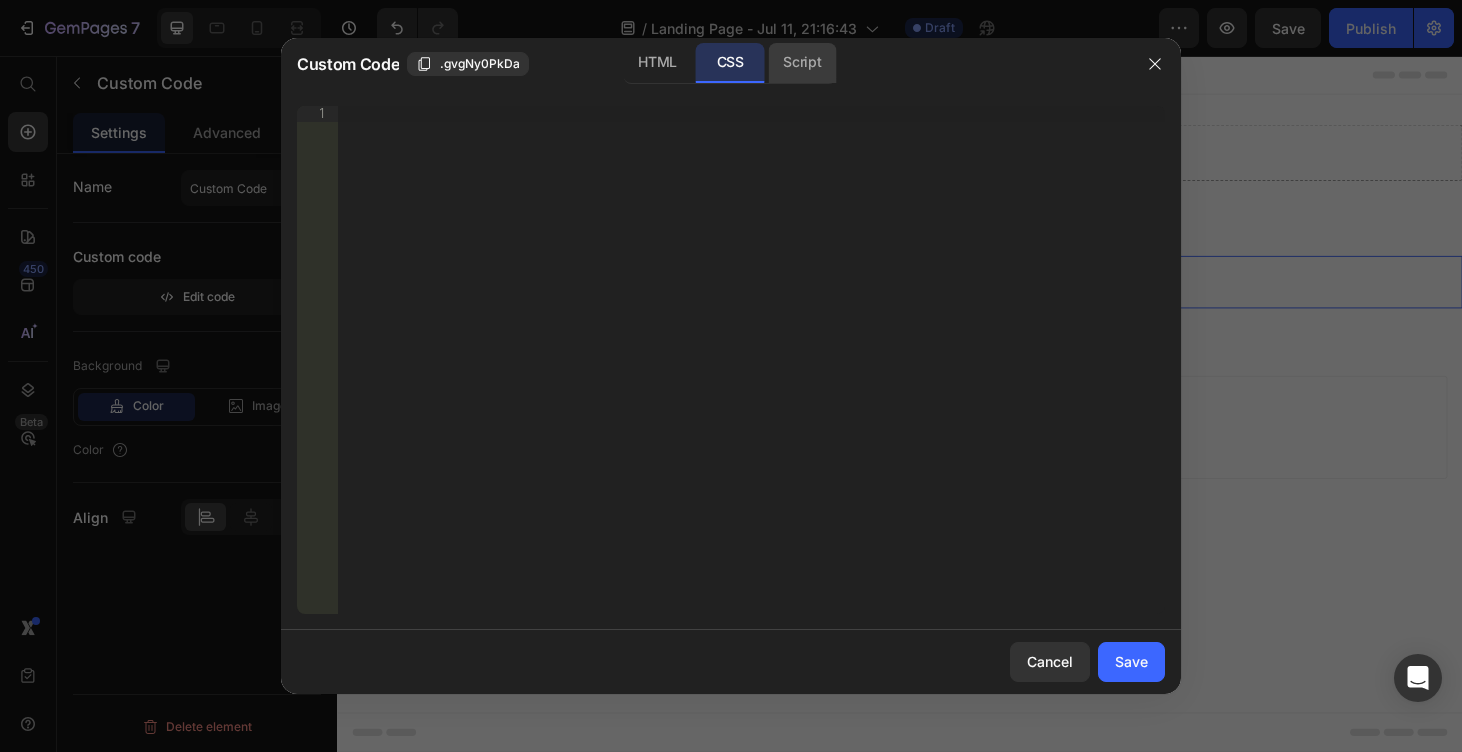 click on "Script" 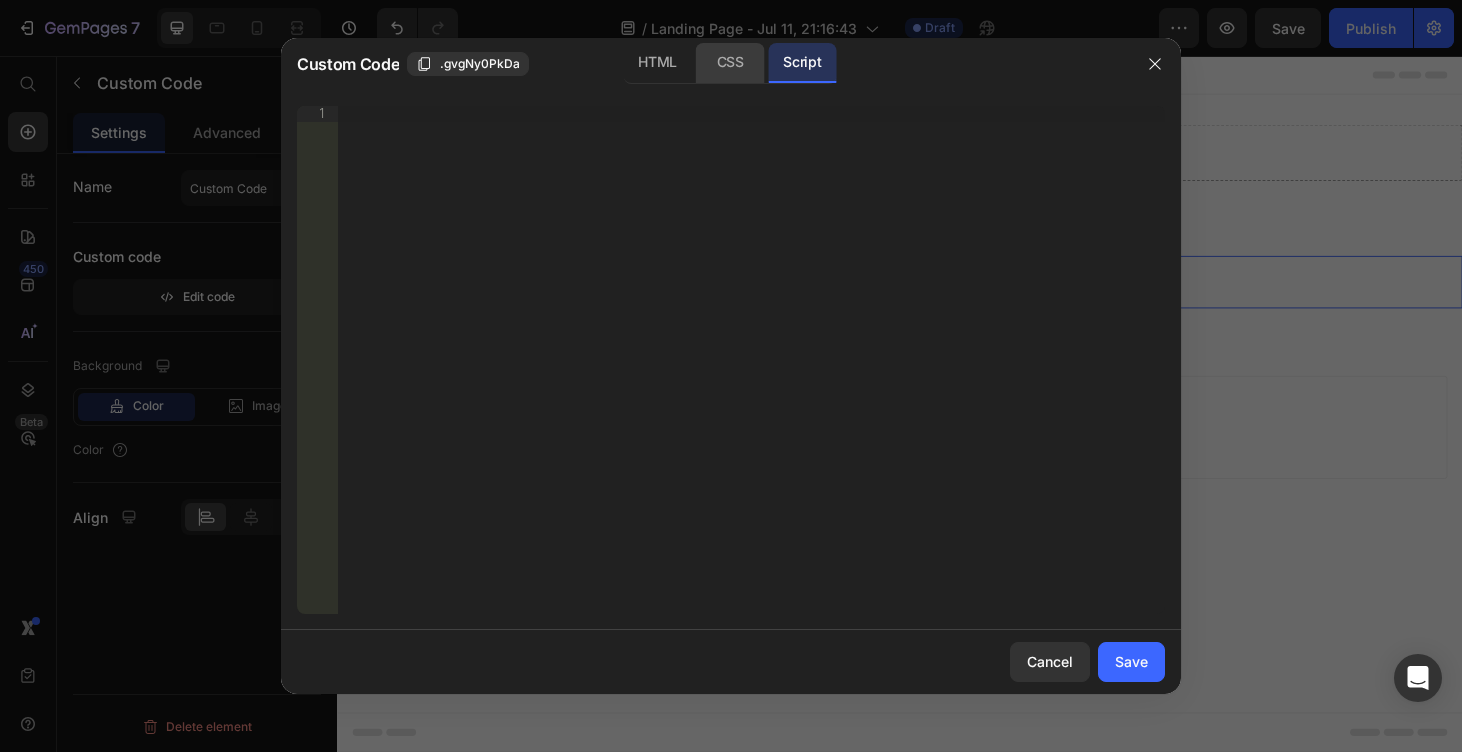 click on "CSS" 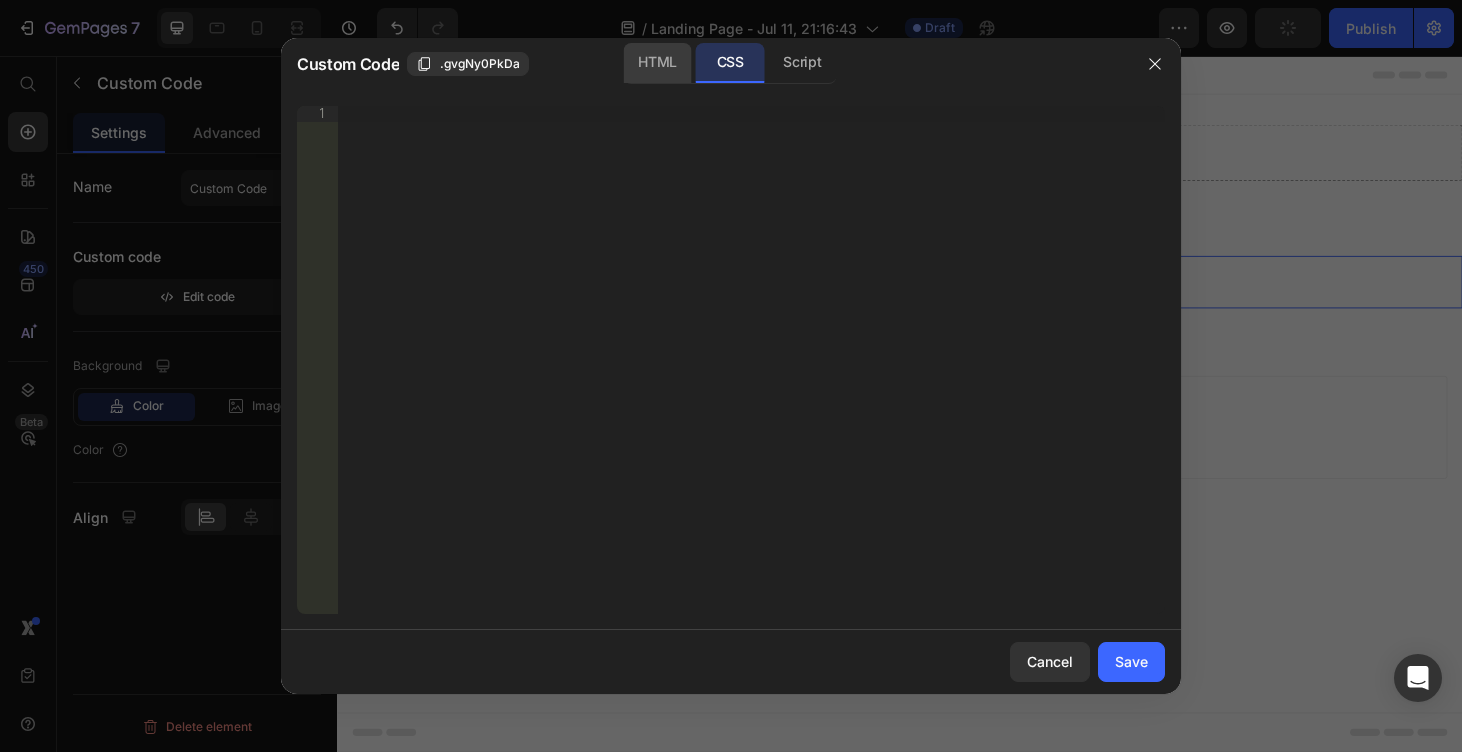 click on "HTML" 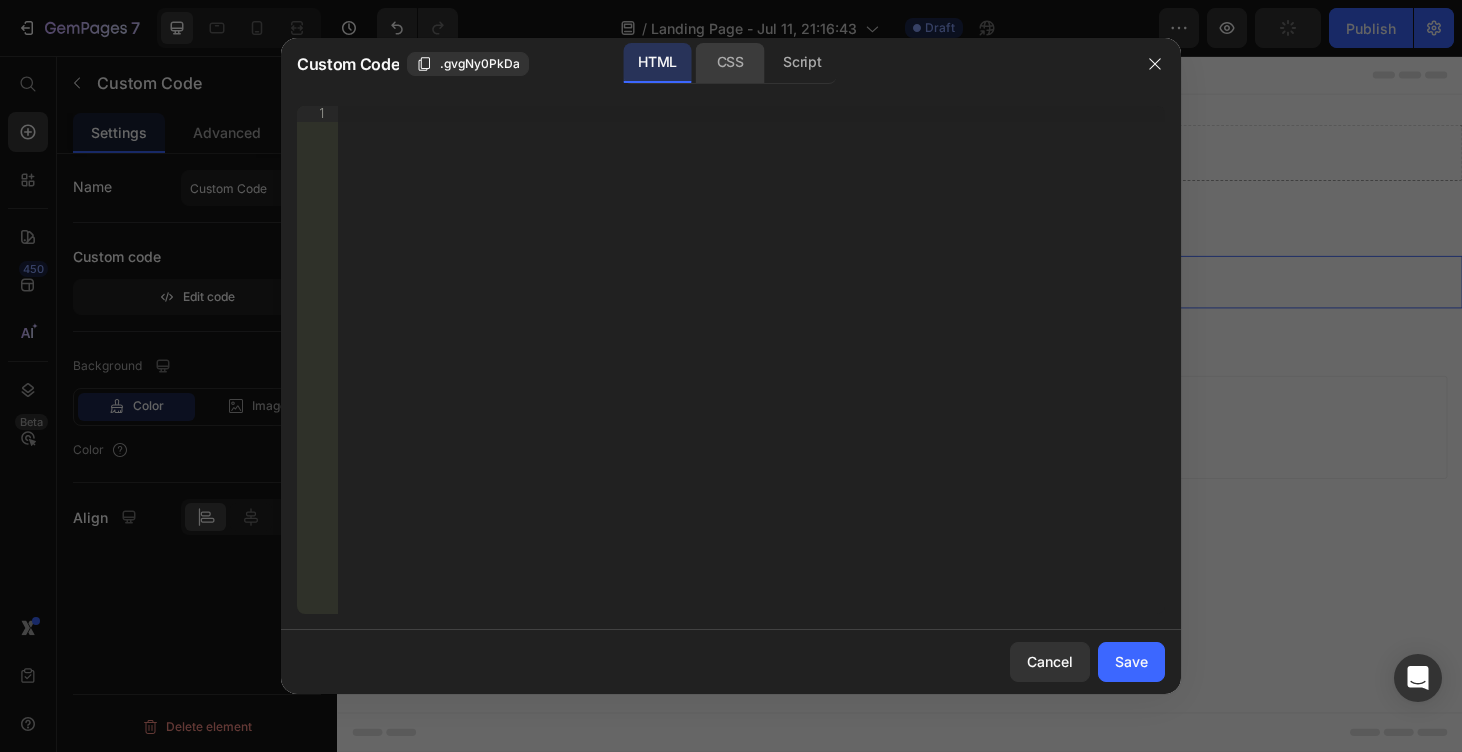 click on "CSS" 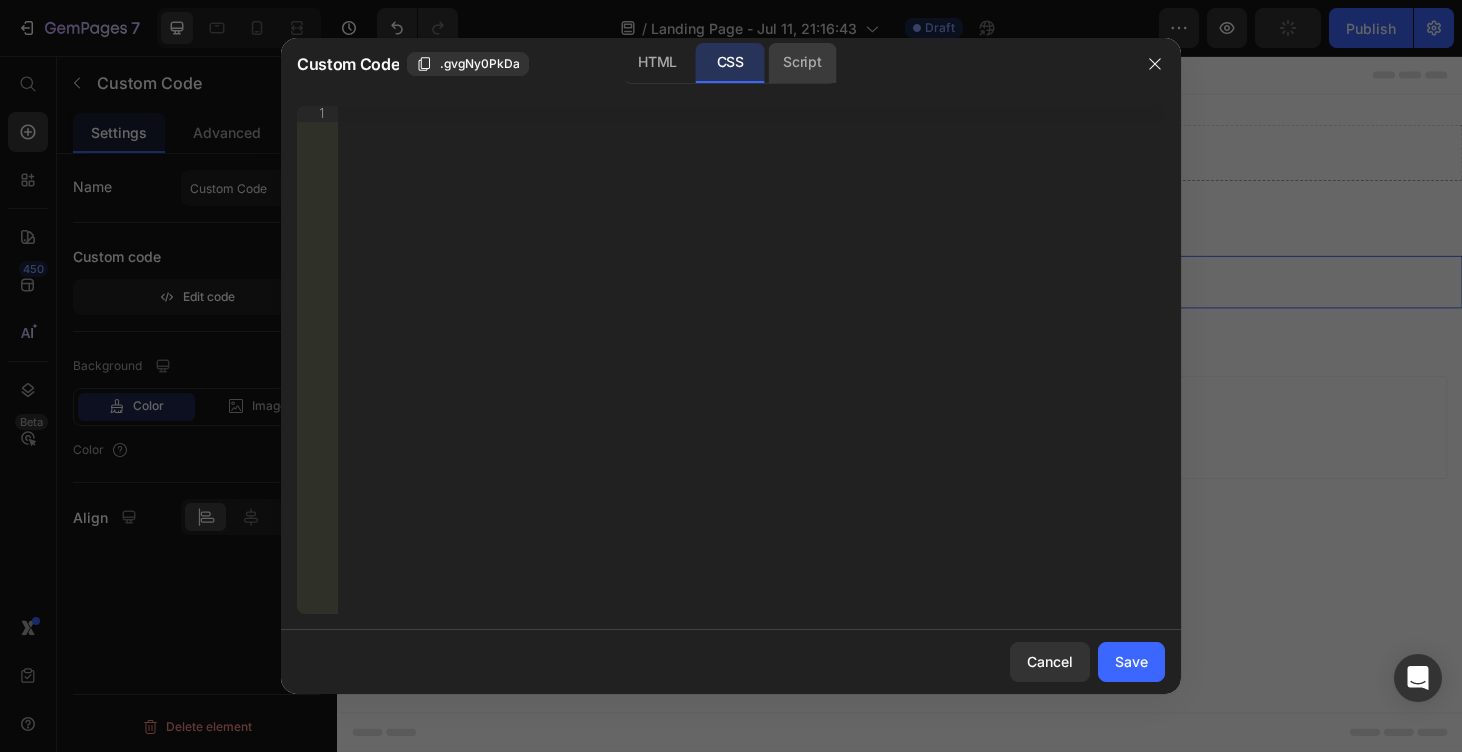 click on "Script" 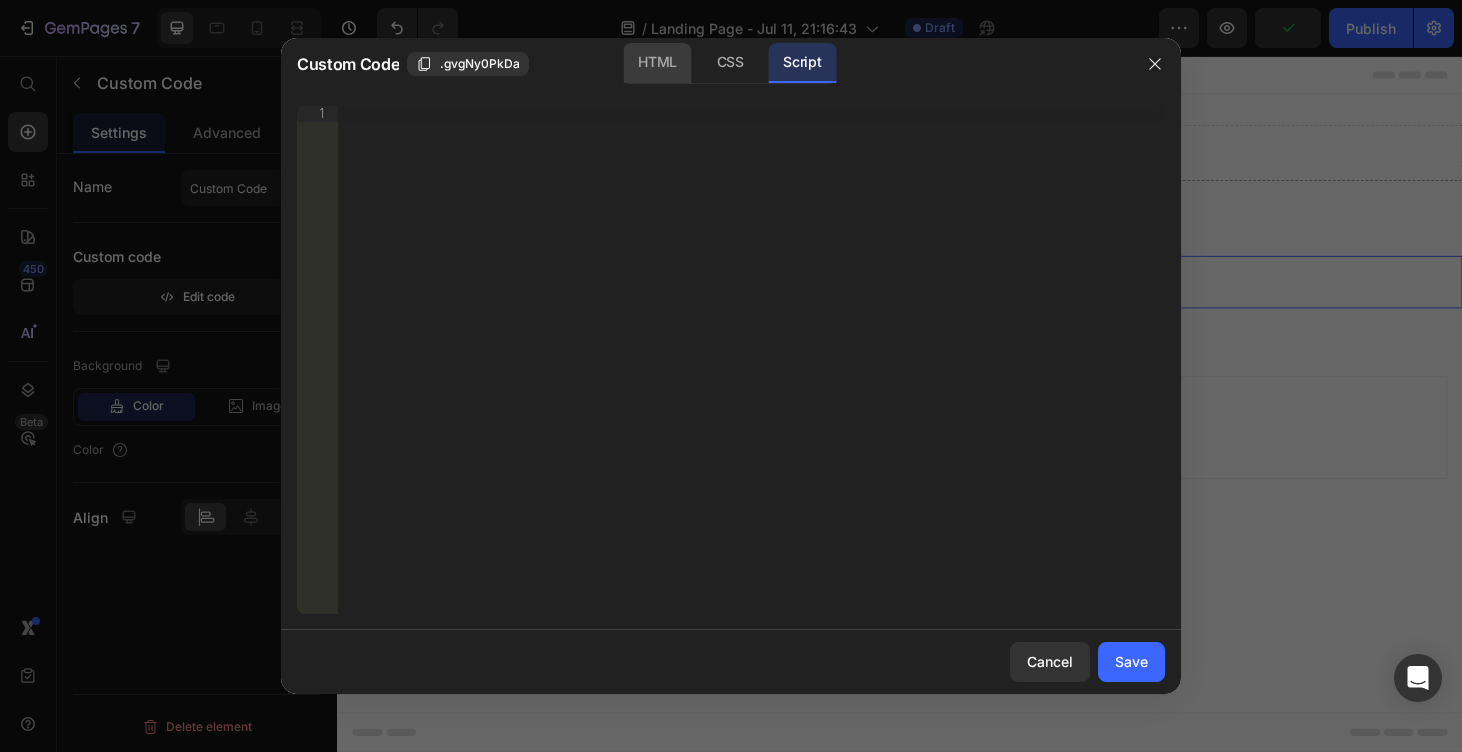 click on "HTML" 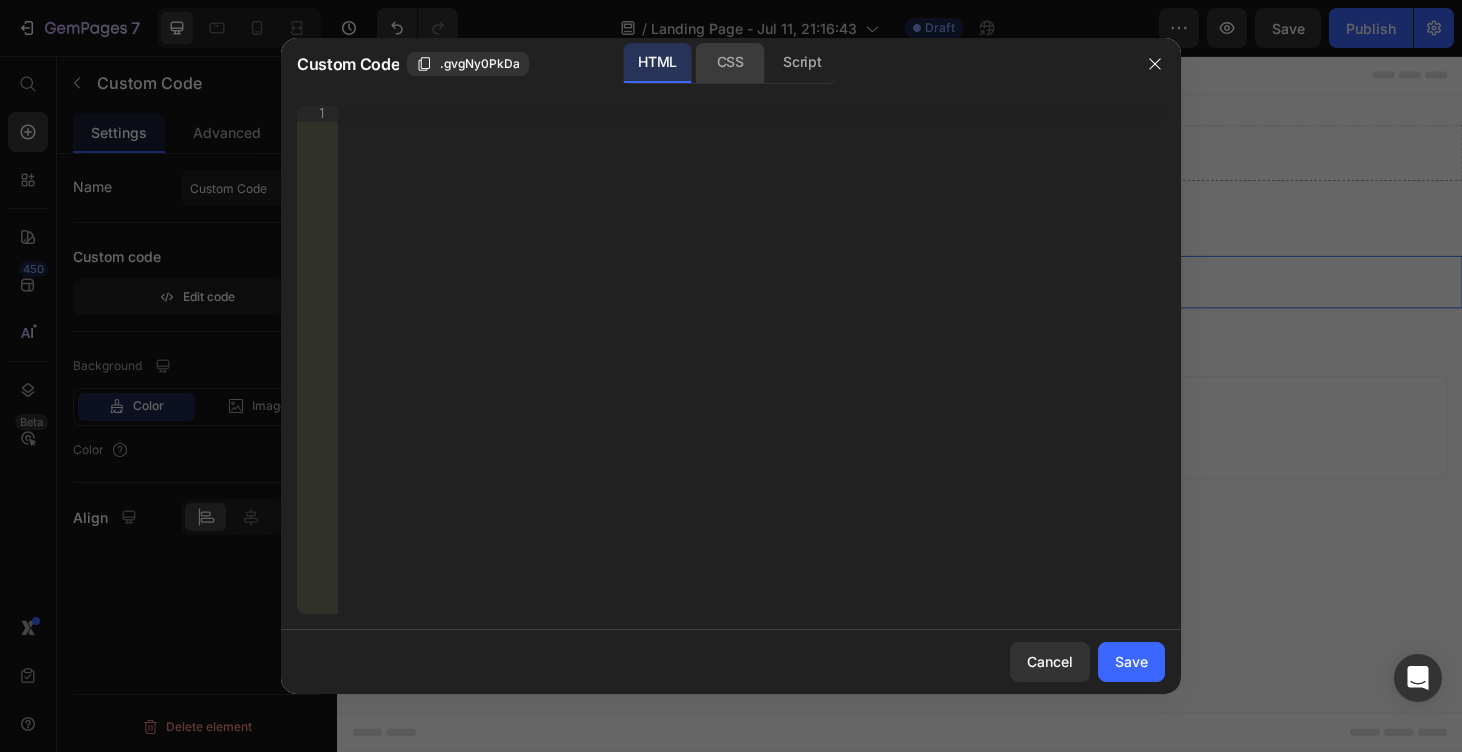 click on "CSS" 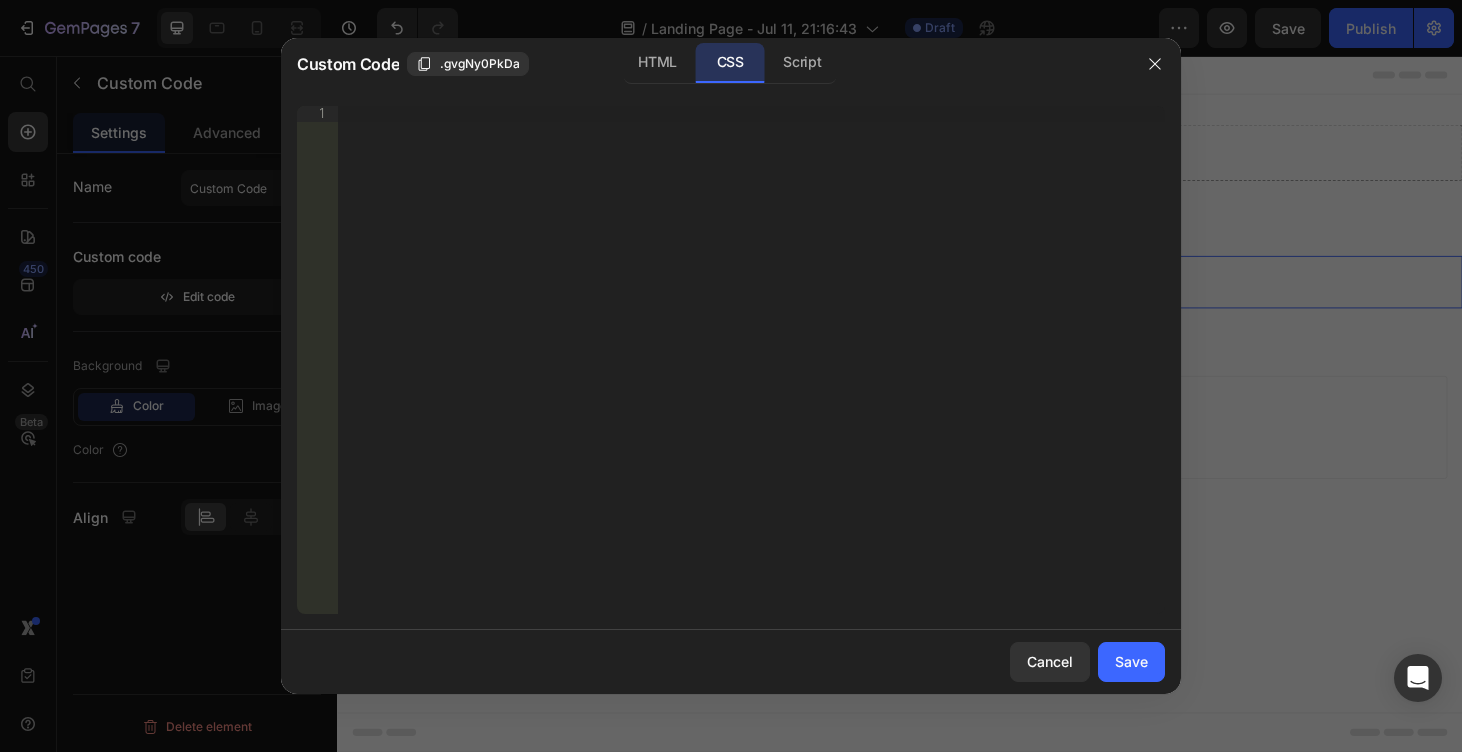 drag, startPoint x: 1152, startPoint y: 79, endPoint x: 869, endPoint y: 25, distance: 288.1059 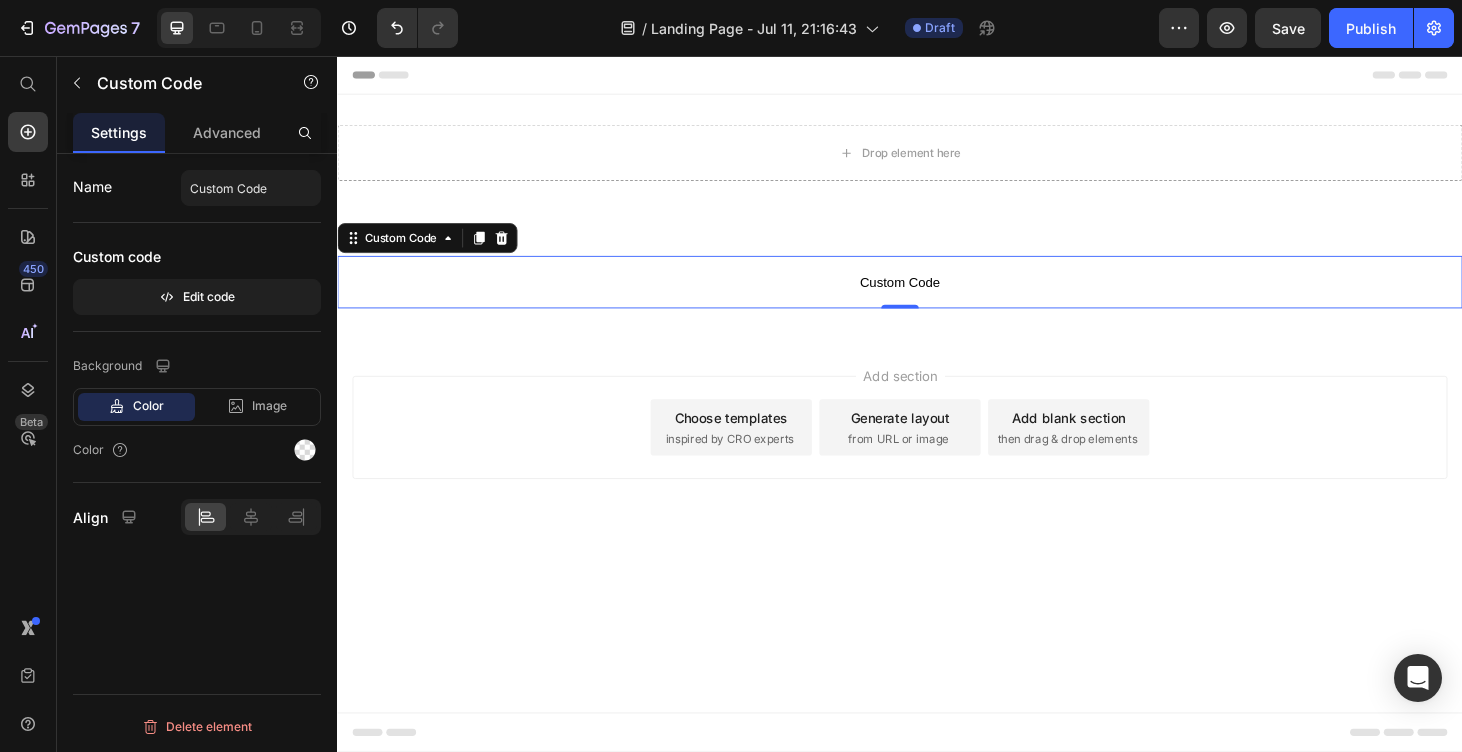 click on "Custom Code" at bounding box center [937, 297] 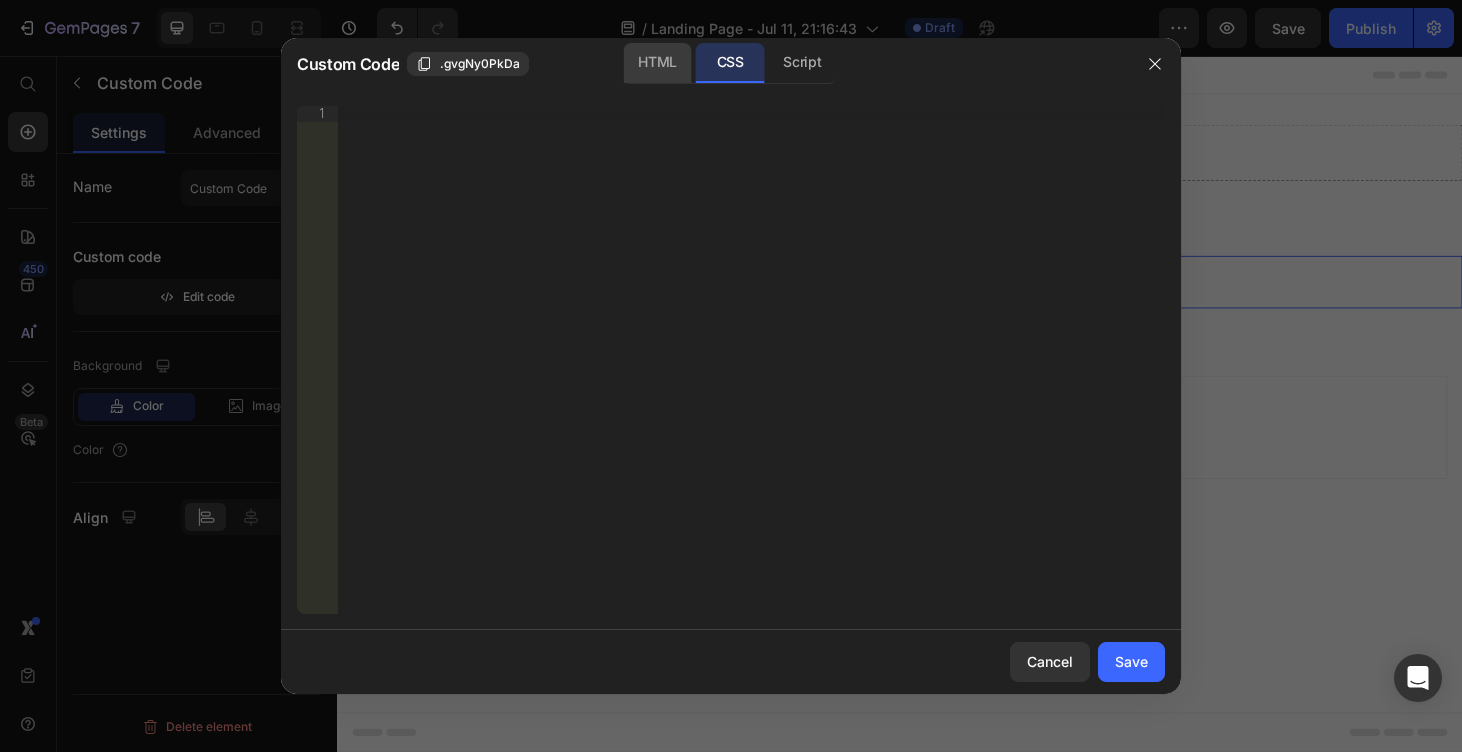 click on "HTML" 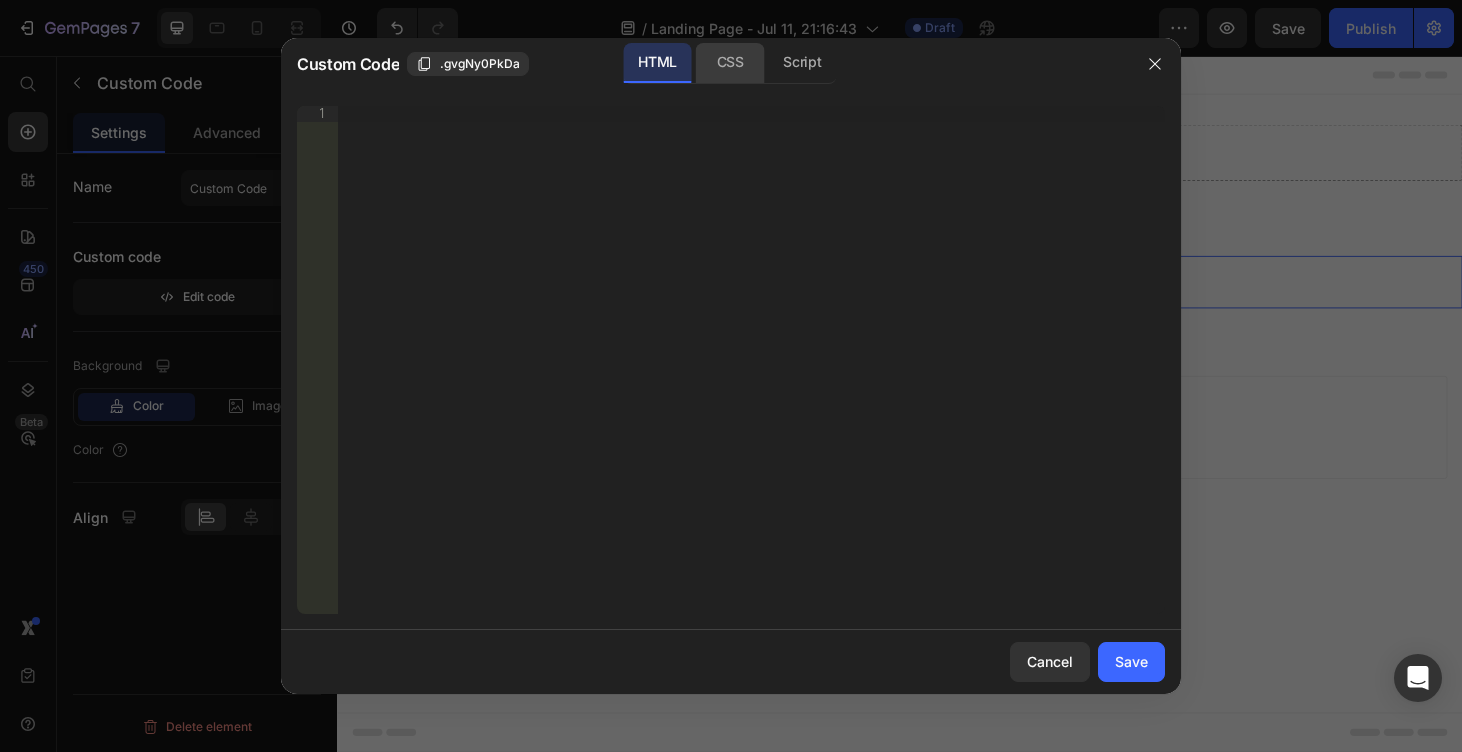 click on "CSS" 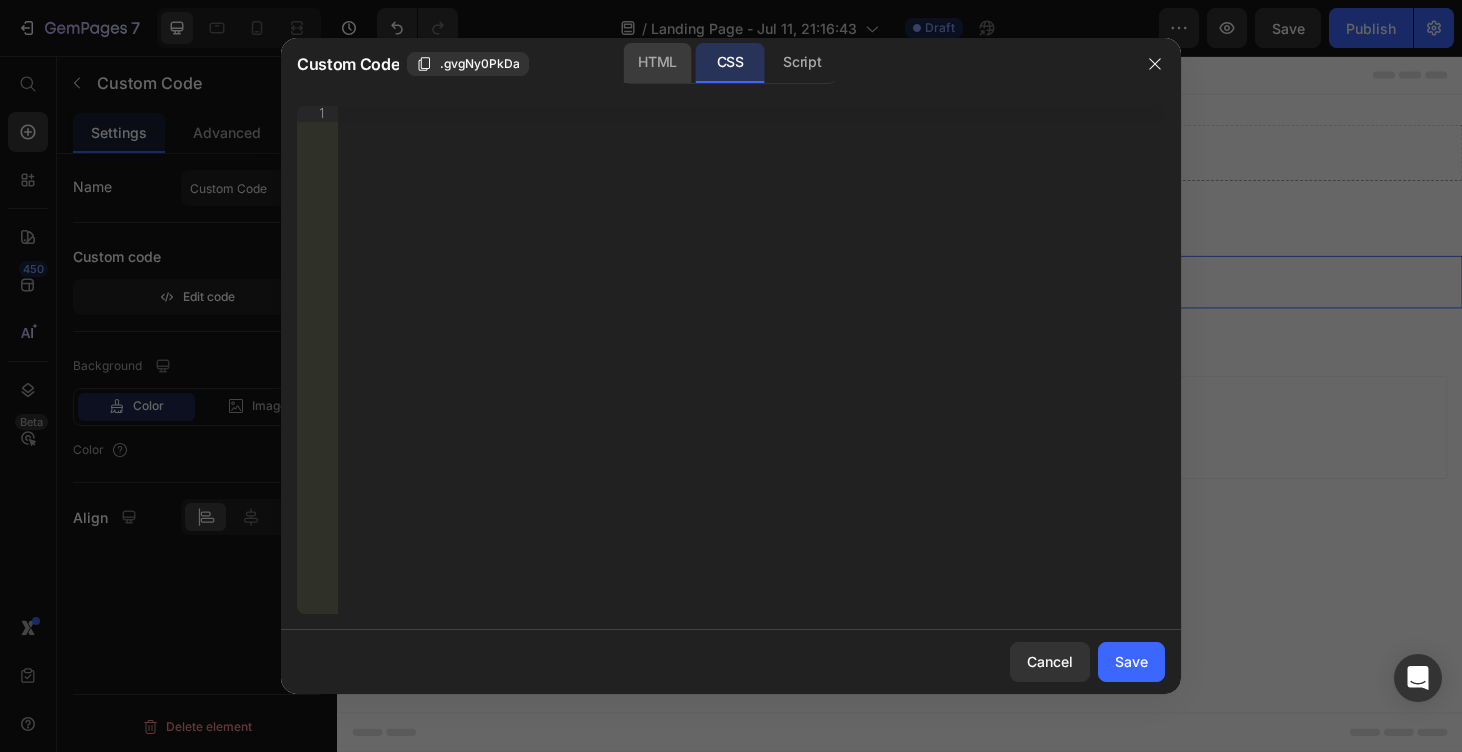 click on "HTML" 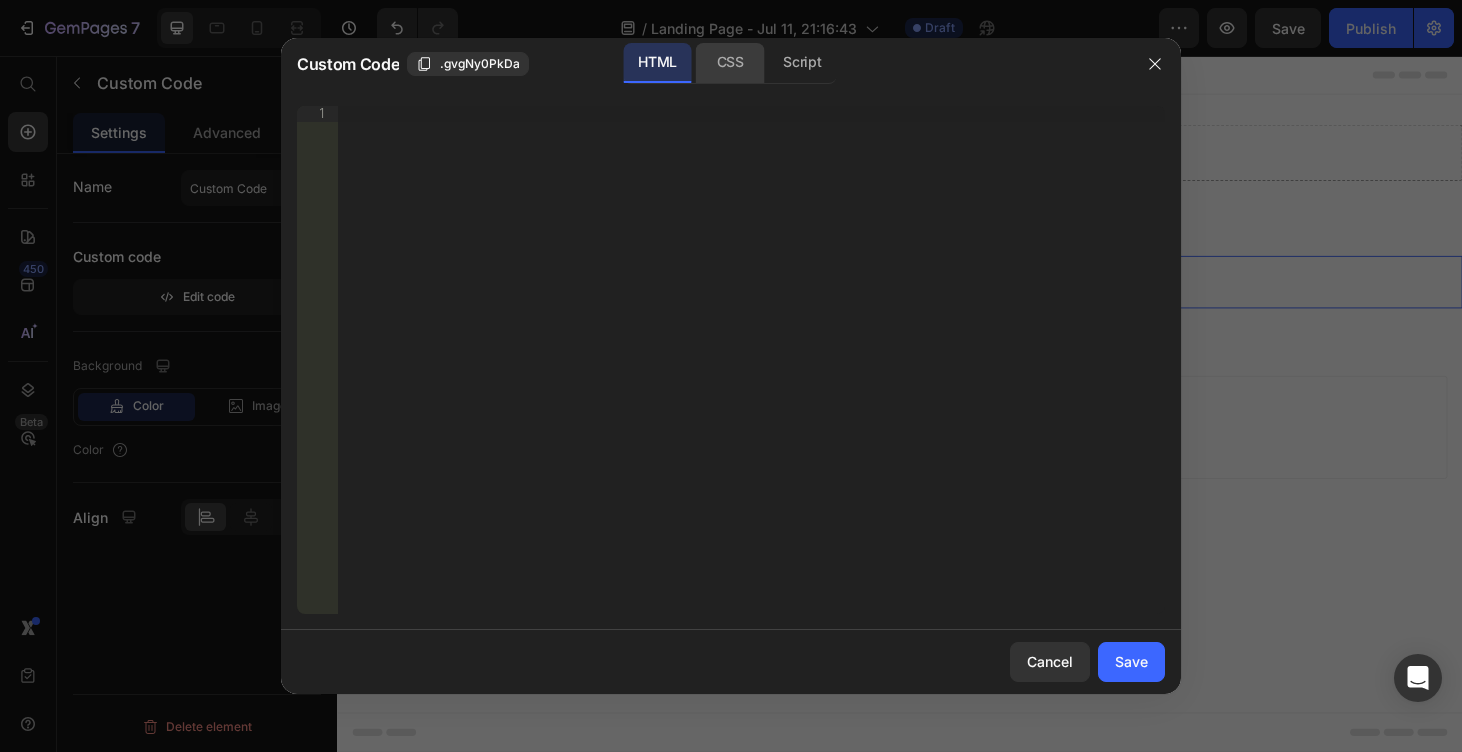 click on "CSS" 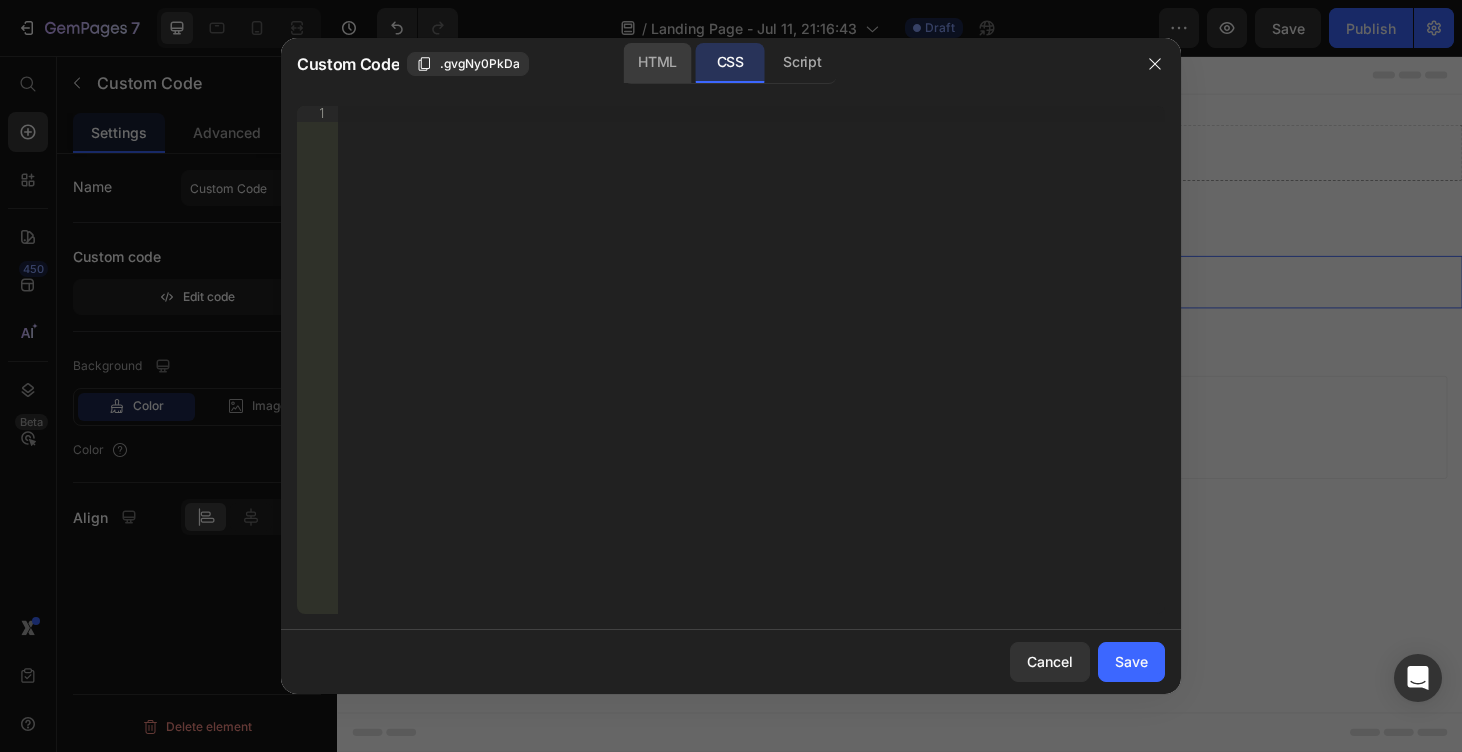 click on "HTML" 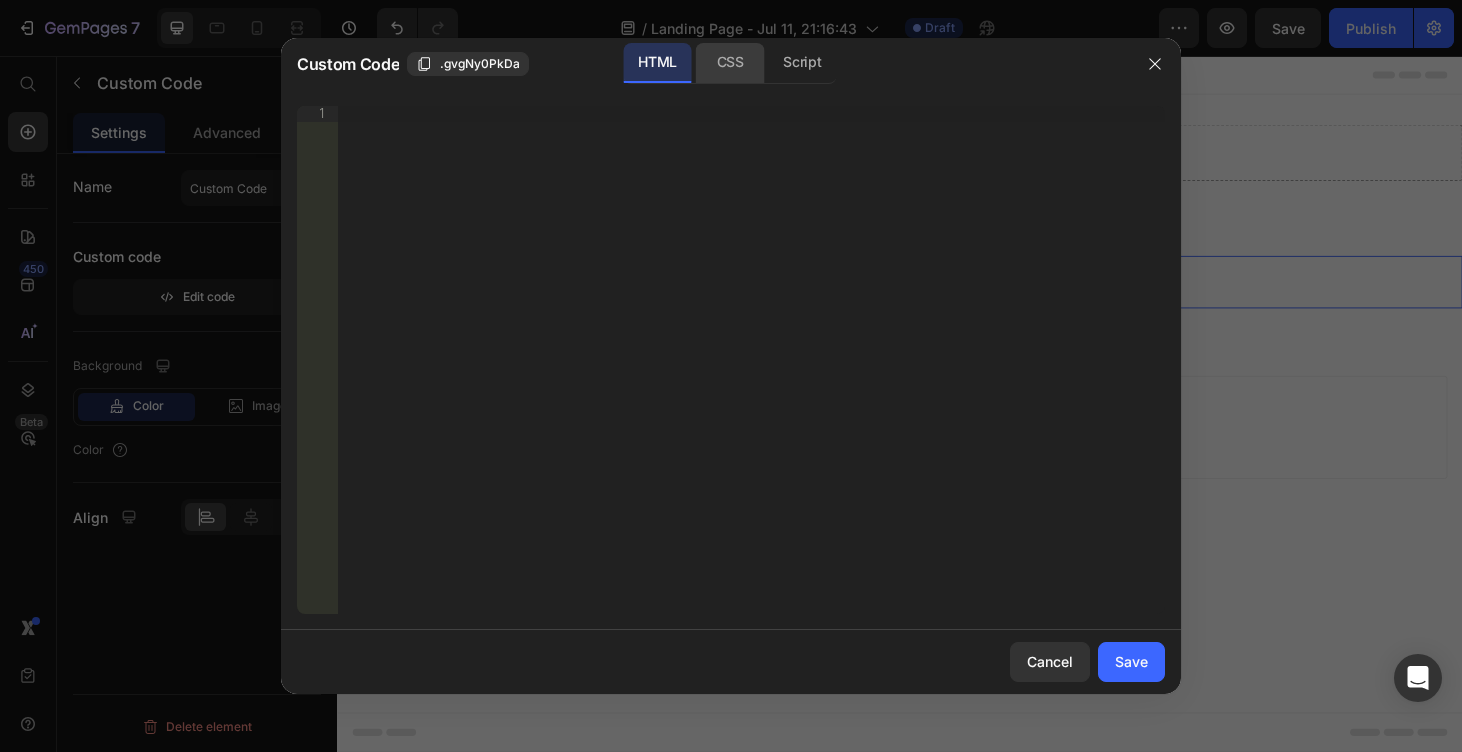 click on "CSS" 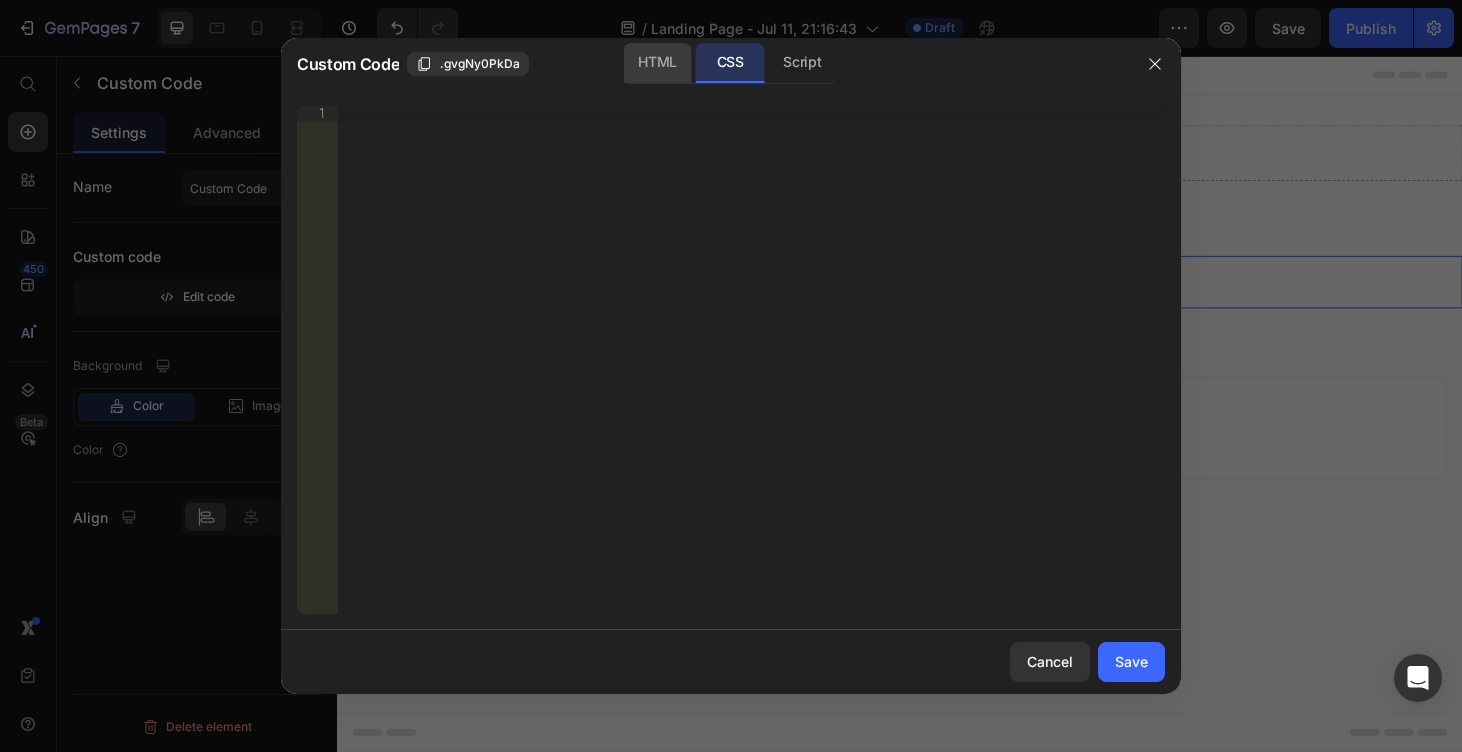 click on "HTML" 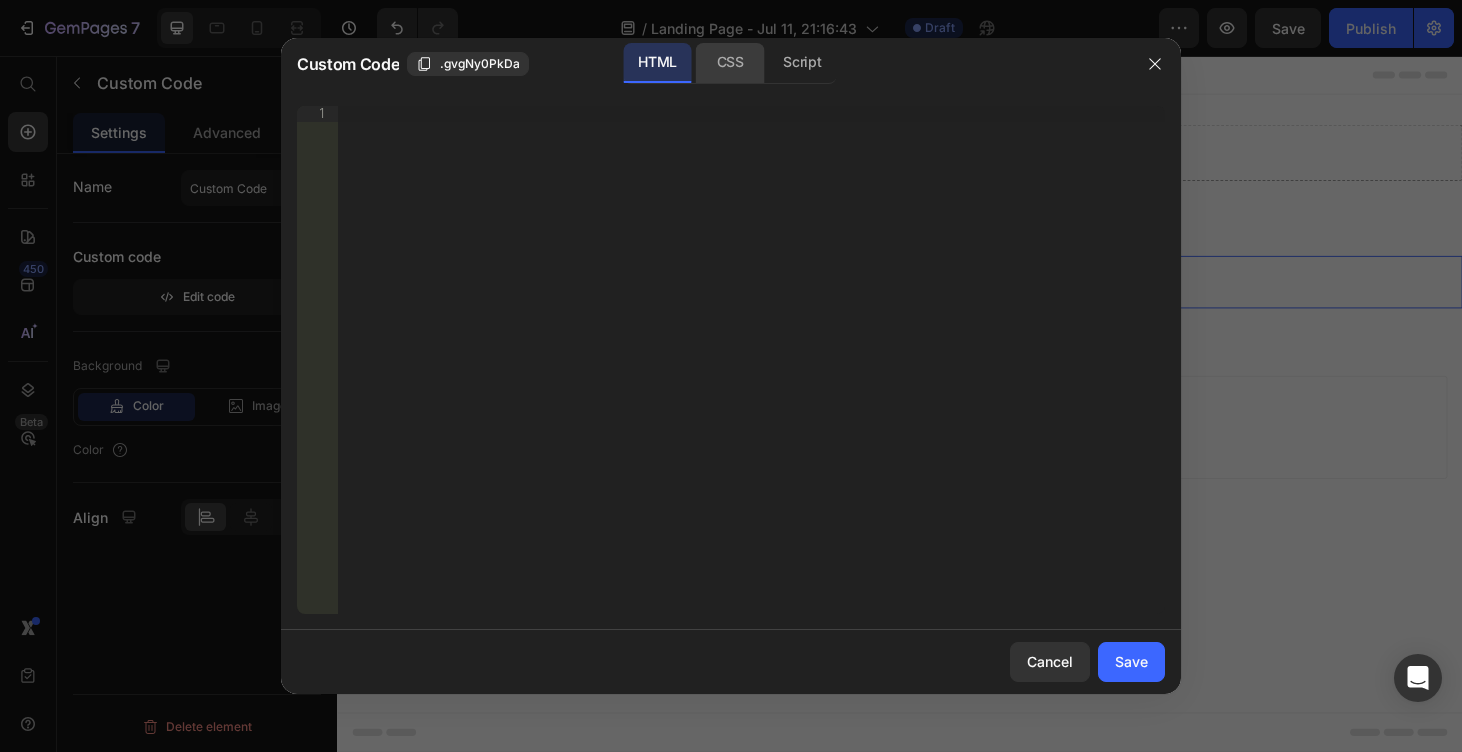 click on "CSS" 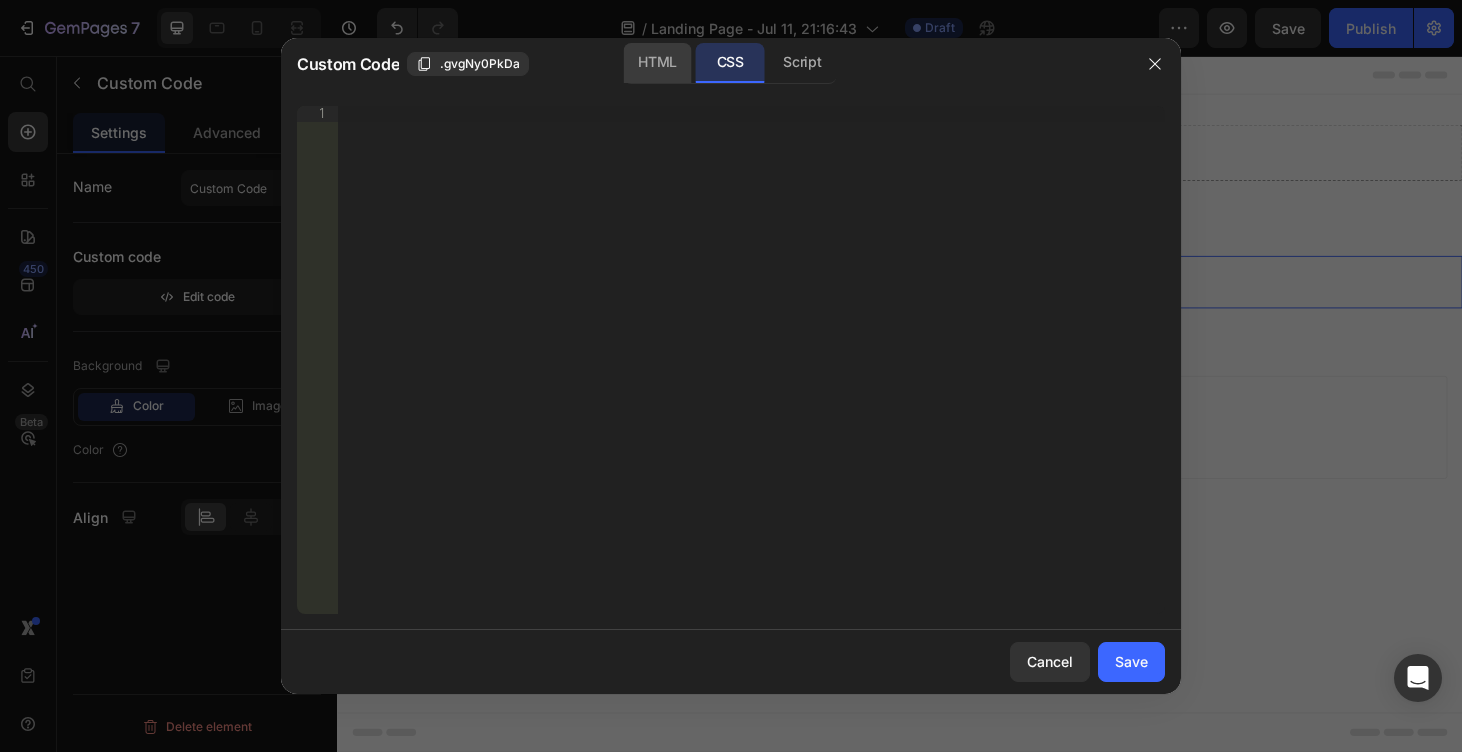 click on "HTML" 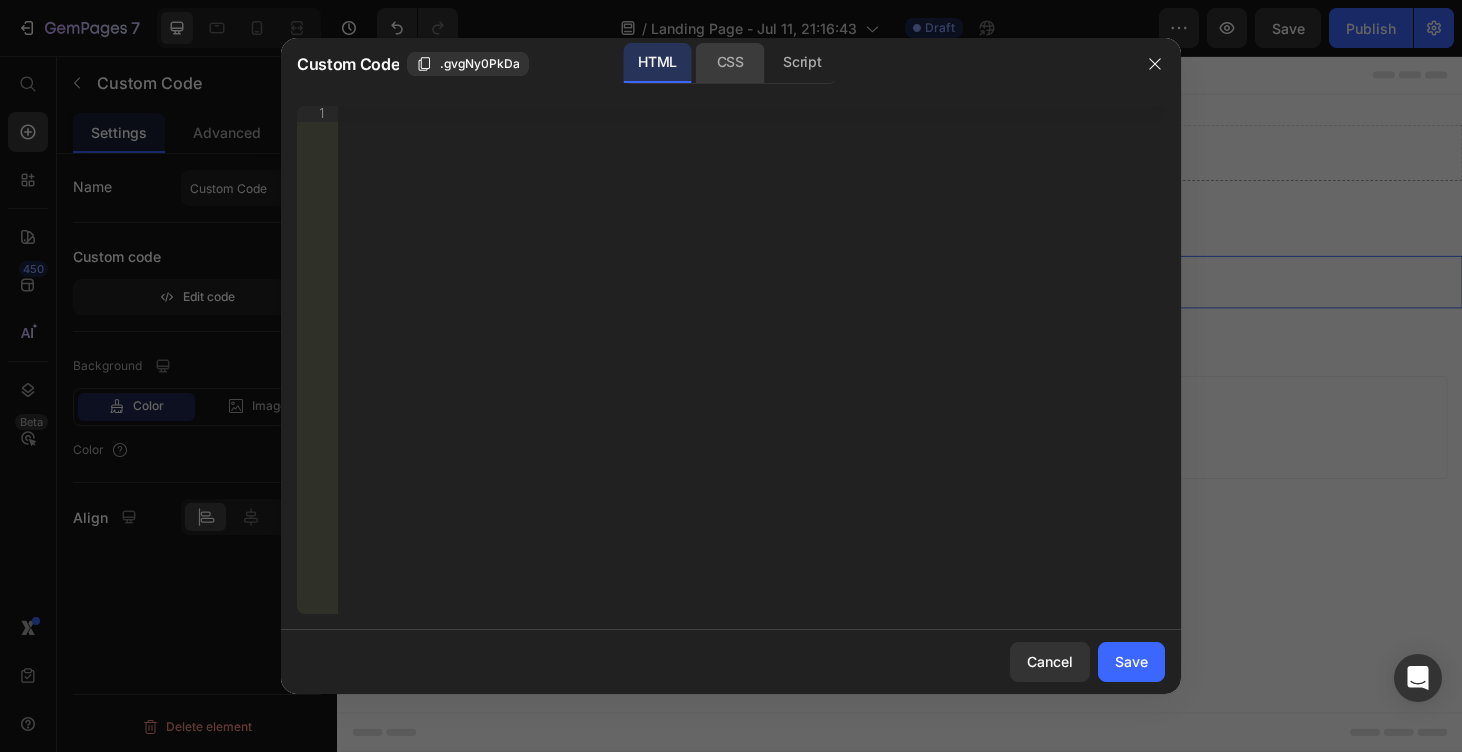 click on "CSS" 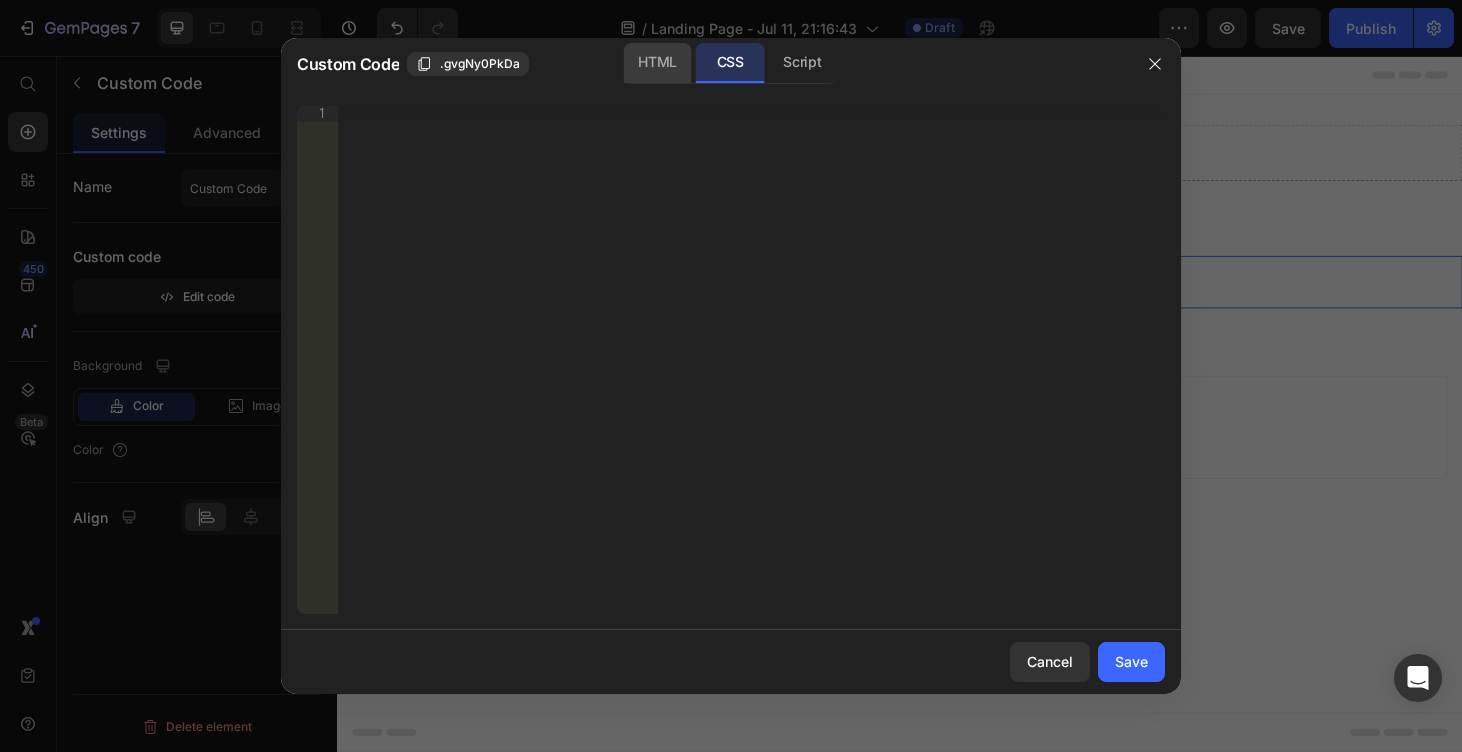 click on "HTML" 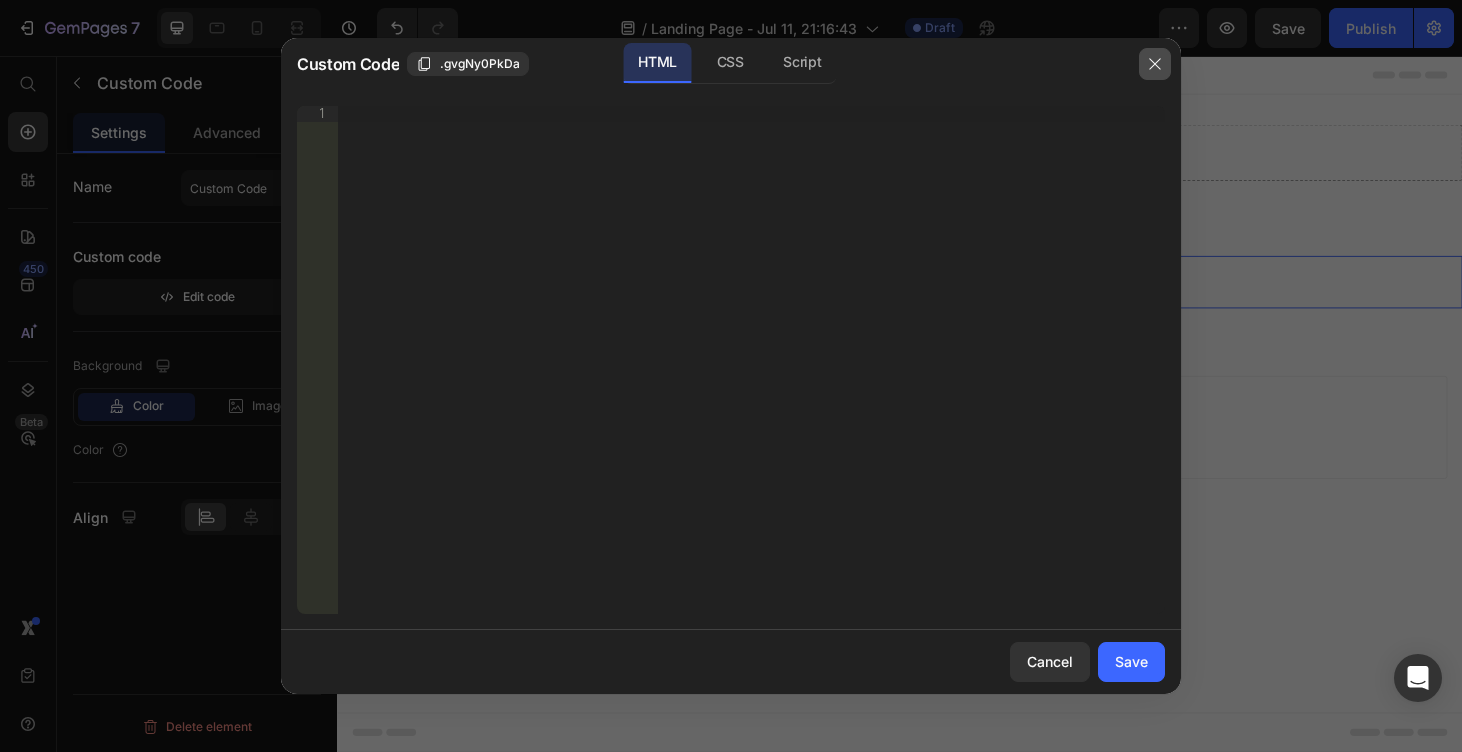 click 